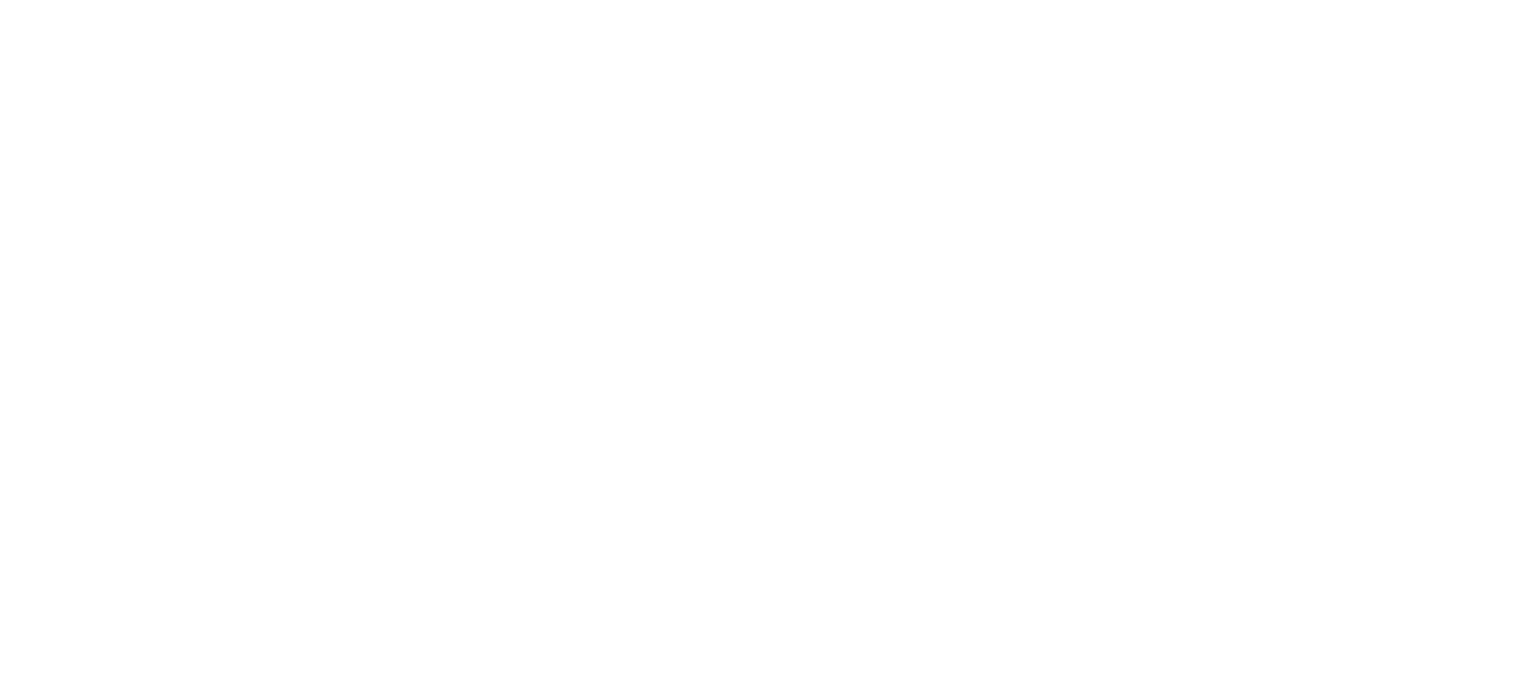 scroll, scrollTop: 0, scrollLeft: 0, axis: both 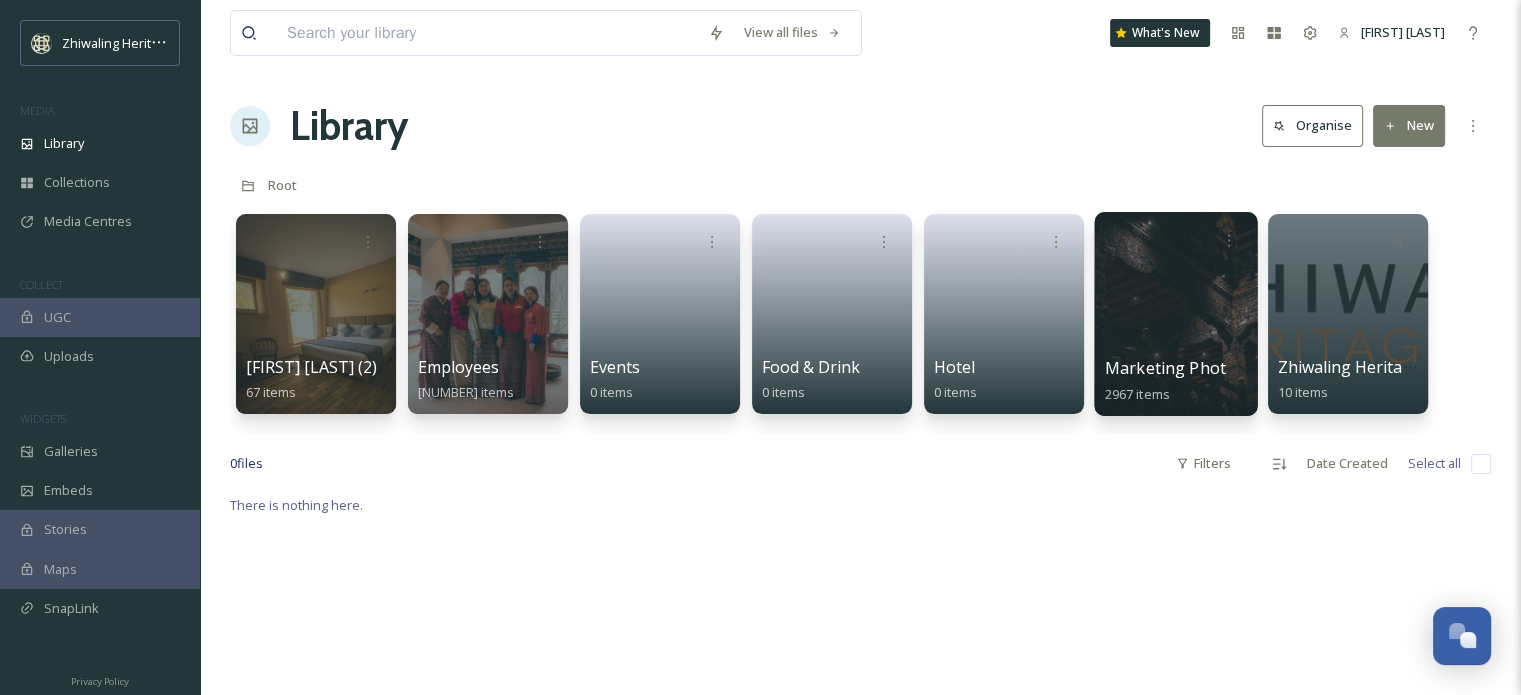 click at bounding box center (1175, 314) 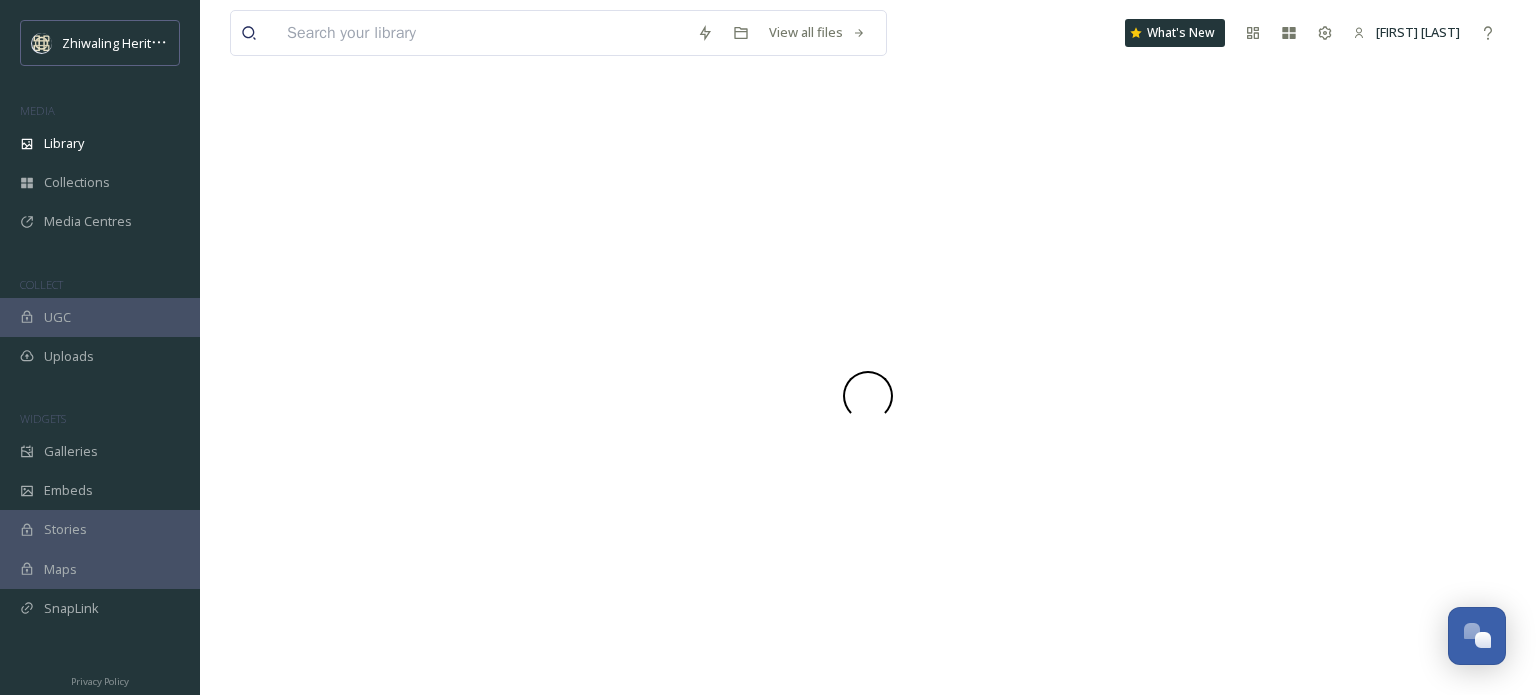 click at bounding box center [868, 395] 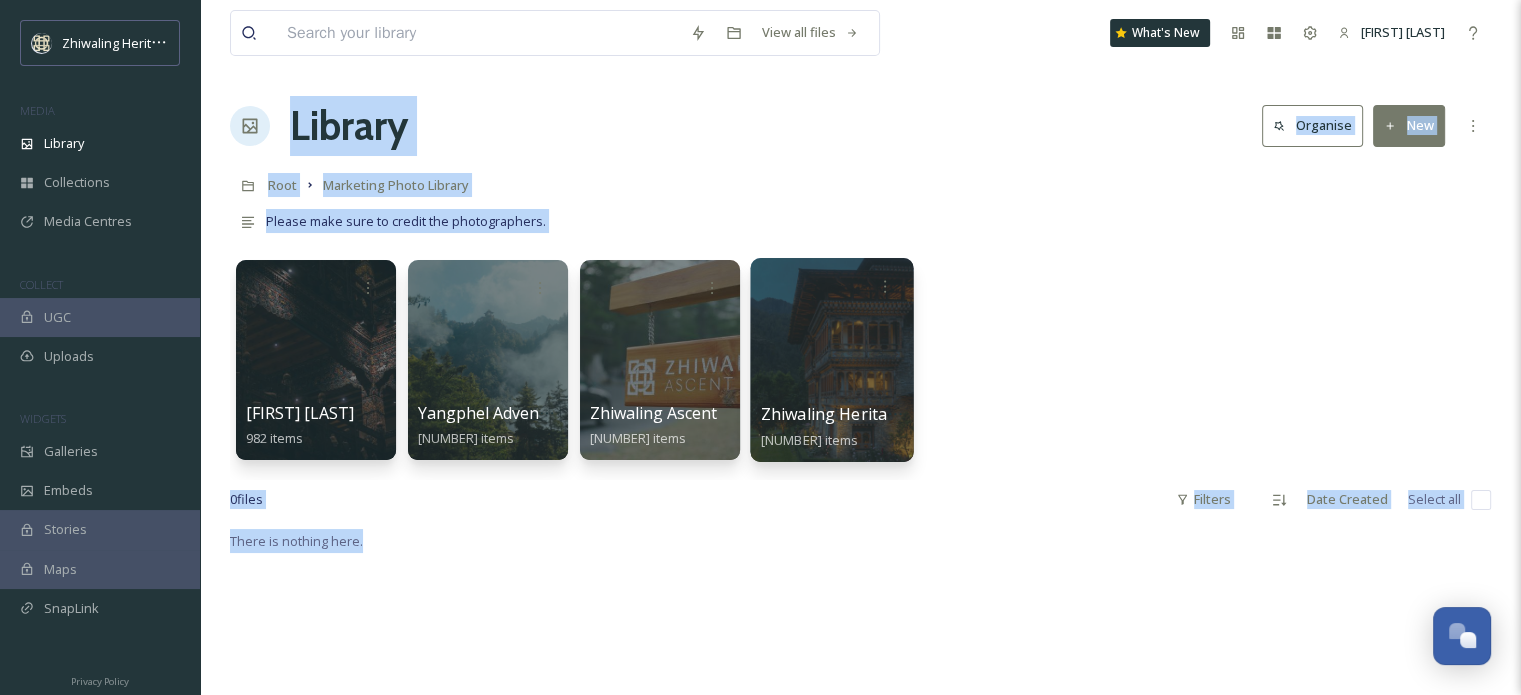 click at bounding box center [831, 360] 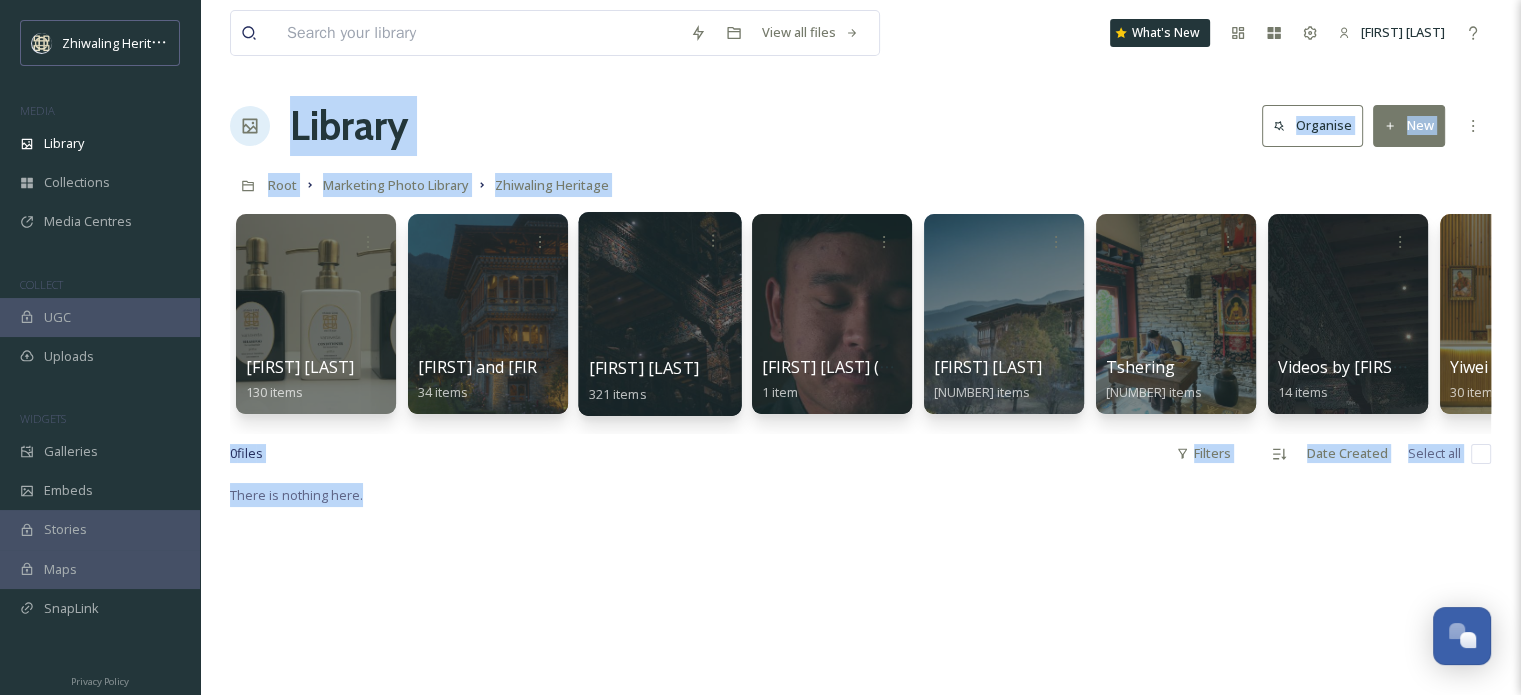 click at bounding box center (659, 314) 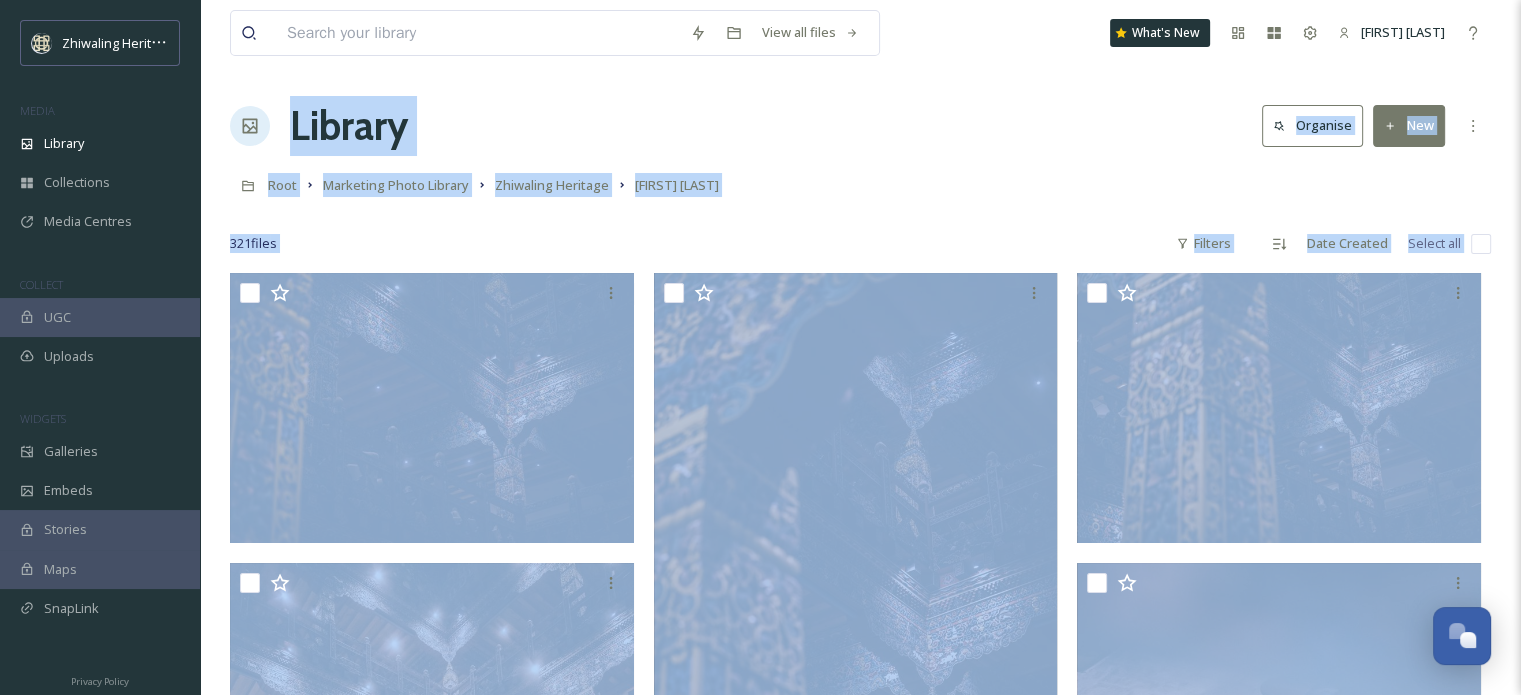 click on "View all files What's New Kanjur Om Library Organise New Root Marketing Photo Library Zhiwaling Heritage Ben Glassco Your Selections There is nothing here. [NUMBER] files Filters Date Created Select all" at bounding box center (860, 2346) 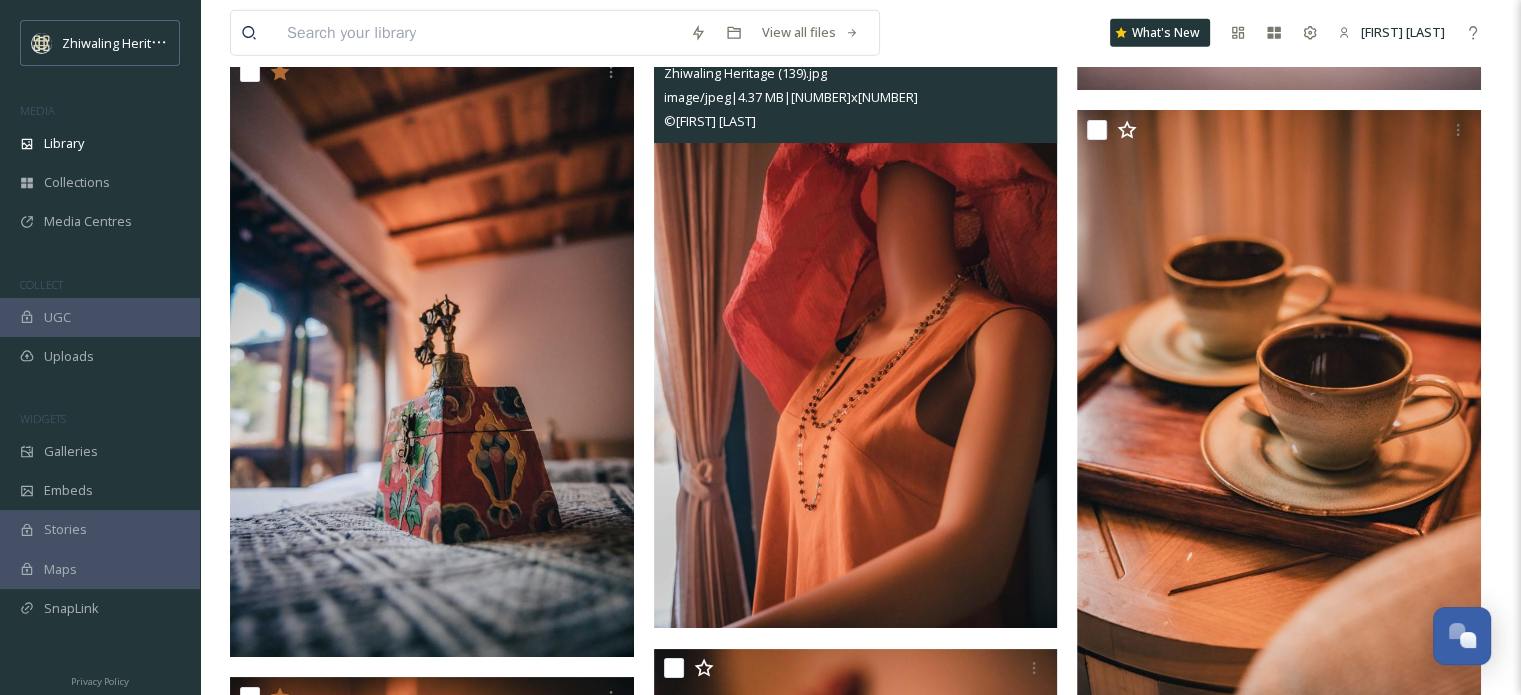 scroll, scrollTop: 21119, scrollLeft: 0, axis: vertical 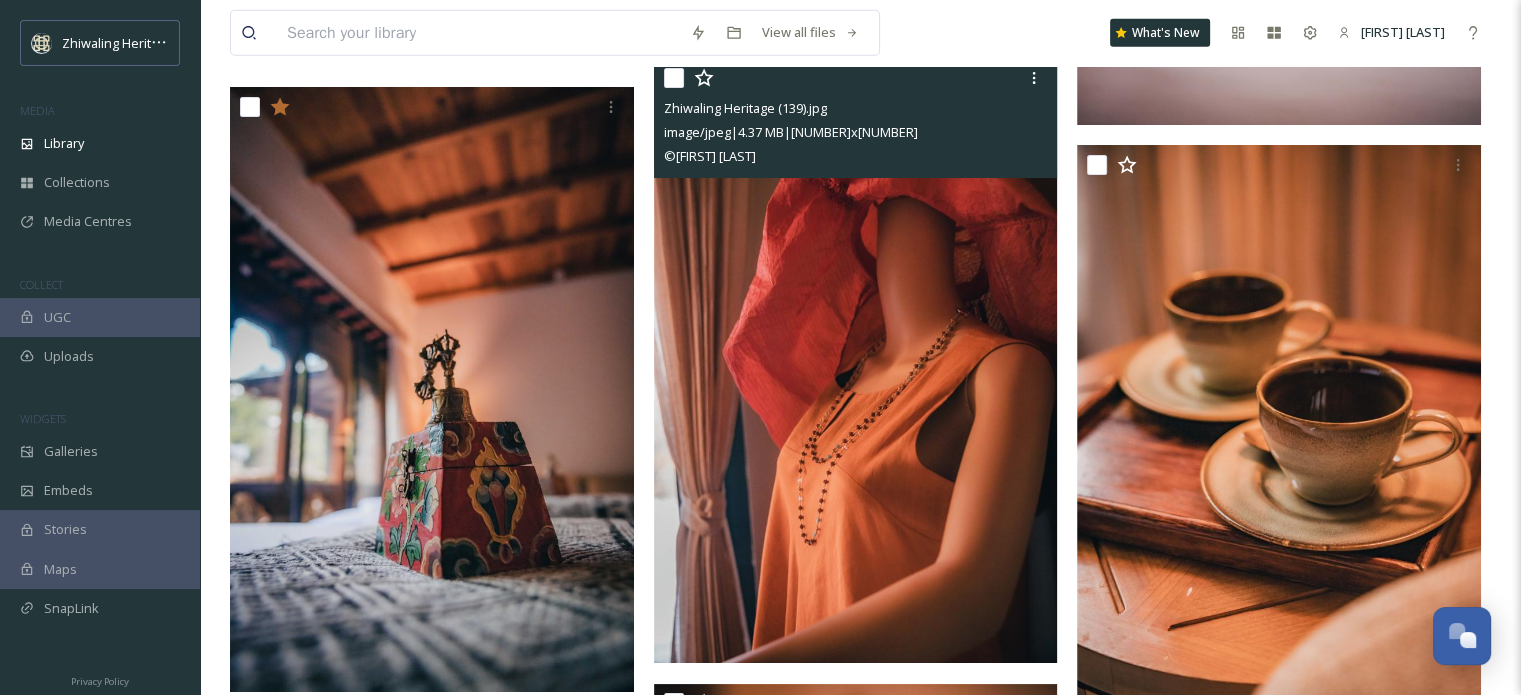 click at bounding box center [856, 360] 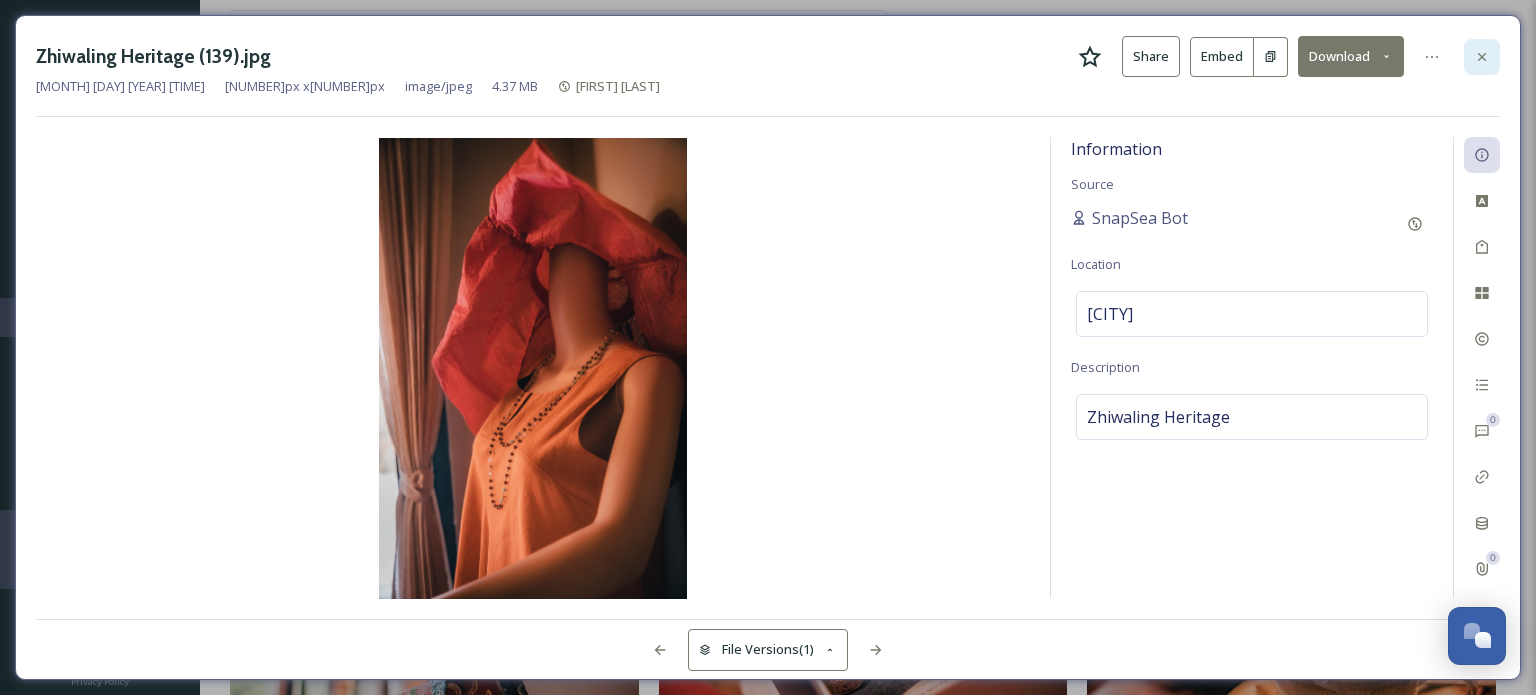 click 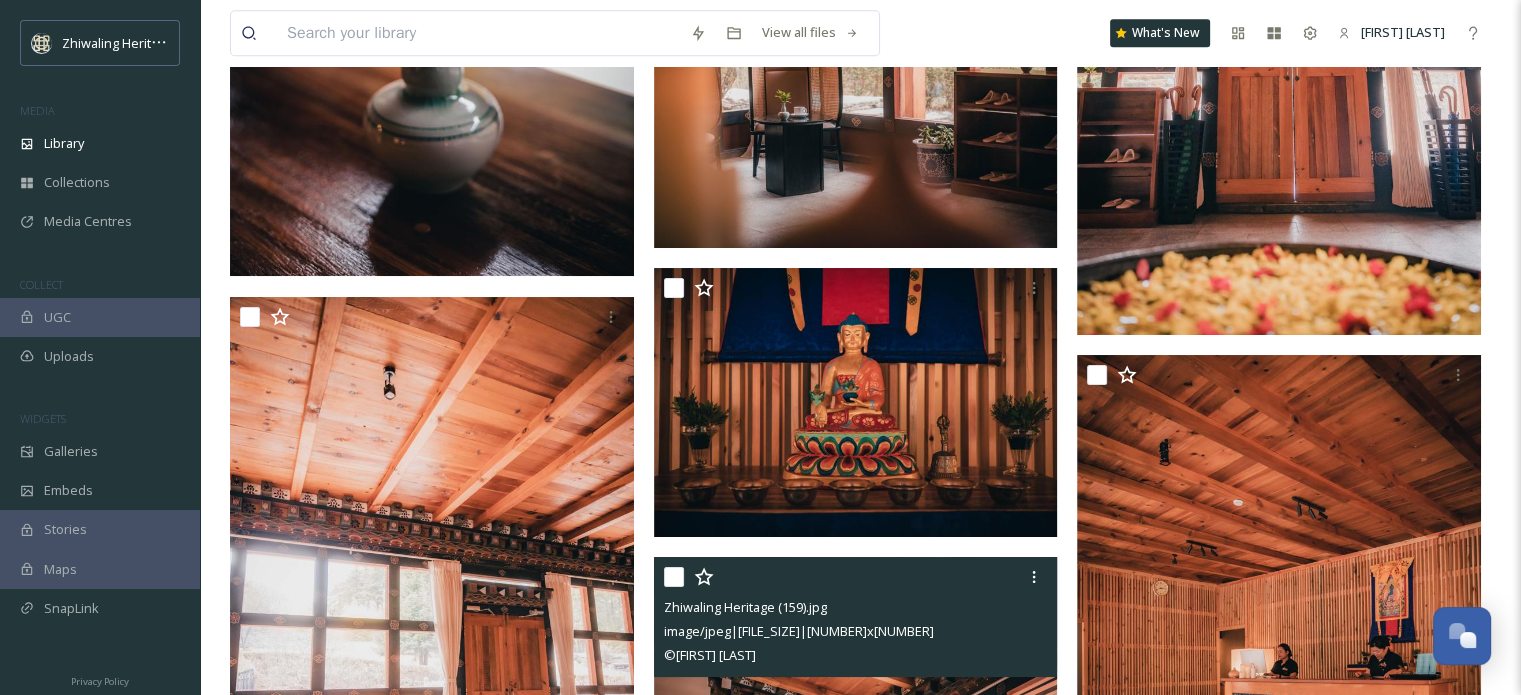 scroll, scrollTop: 24320, scrollLeft: 0, axis: vertical 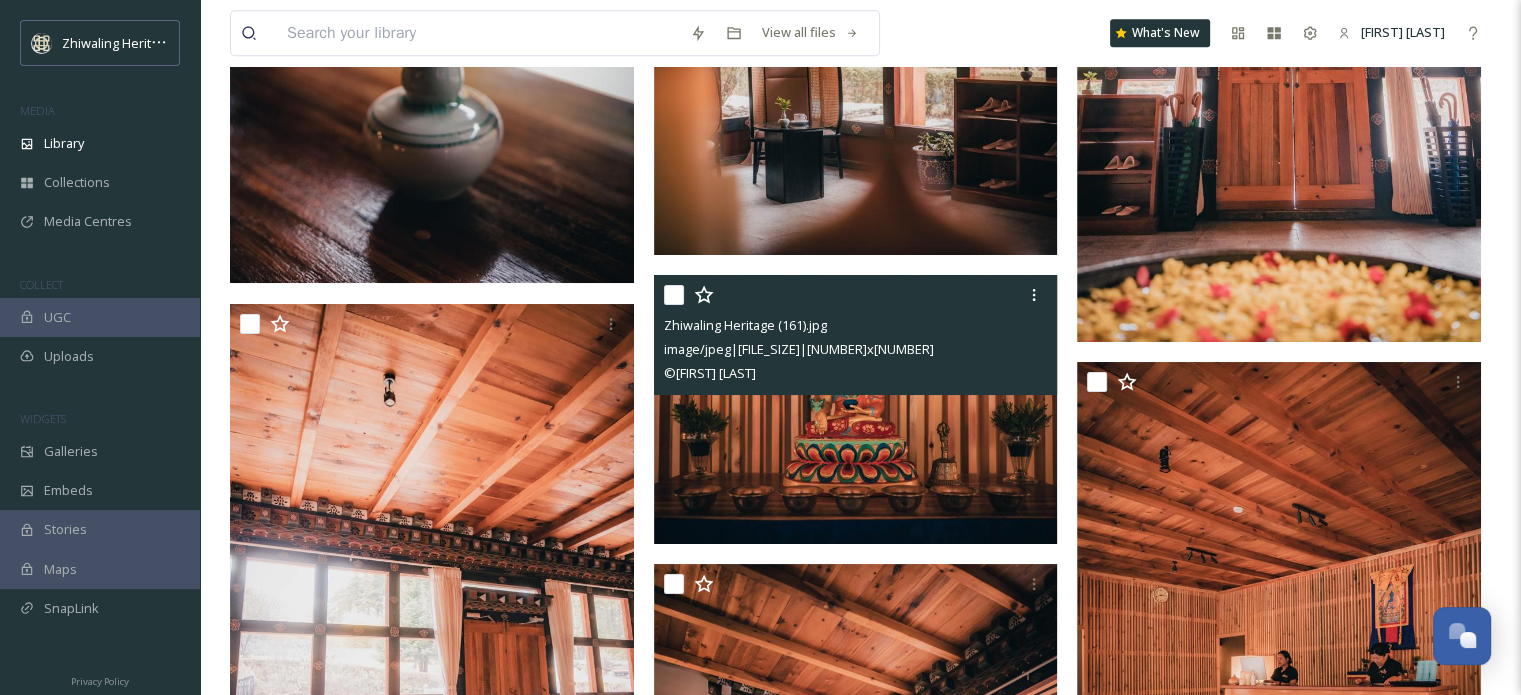 click at bounding box center [856, 410] 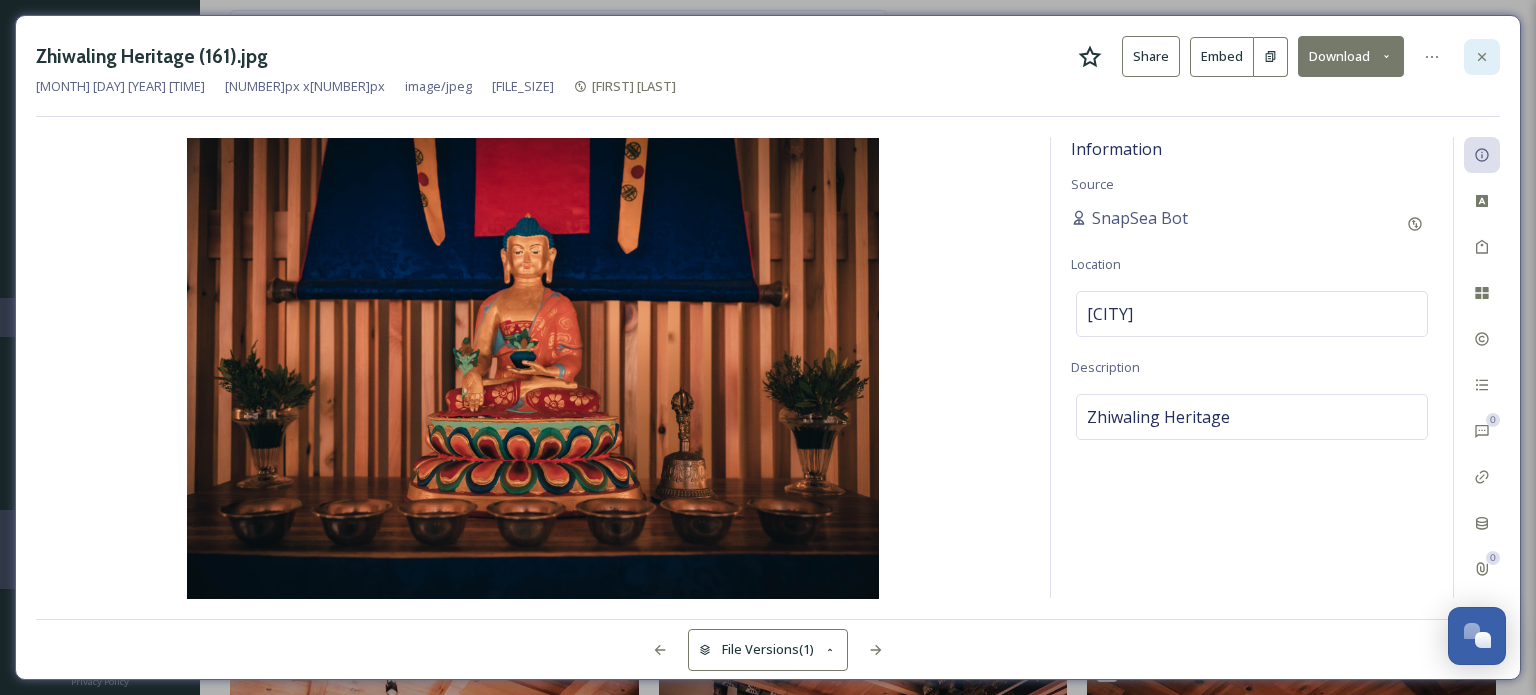 click 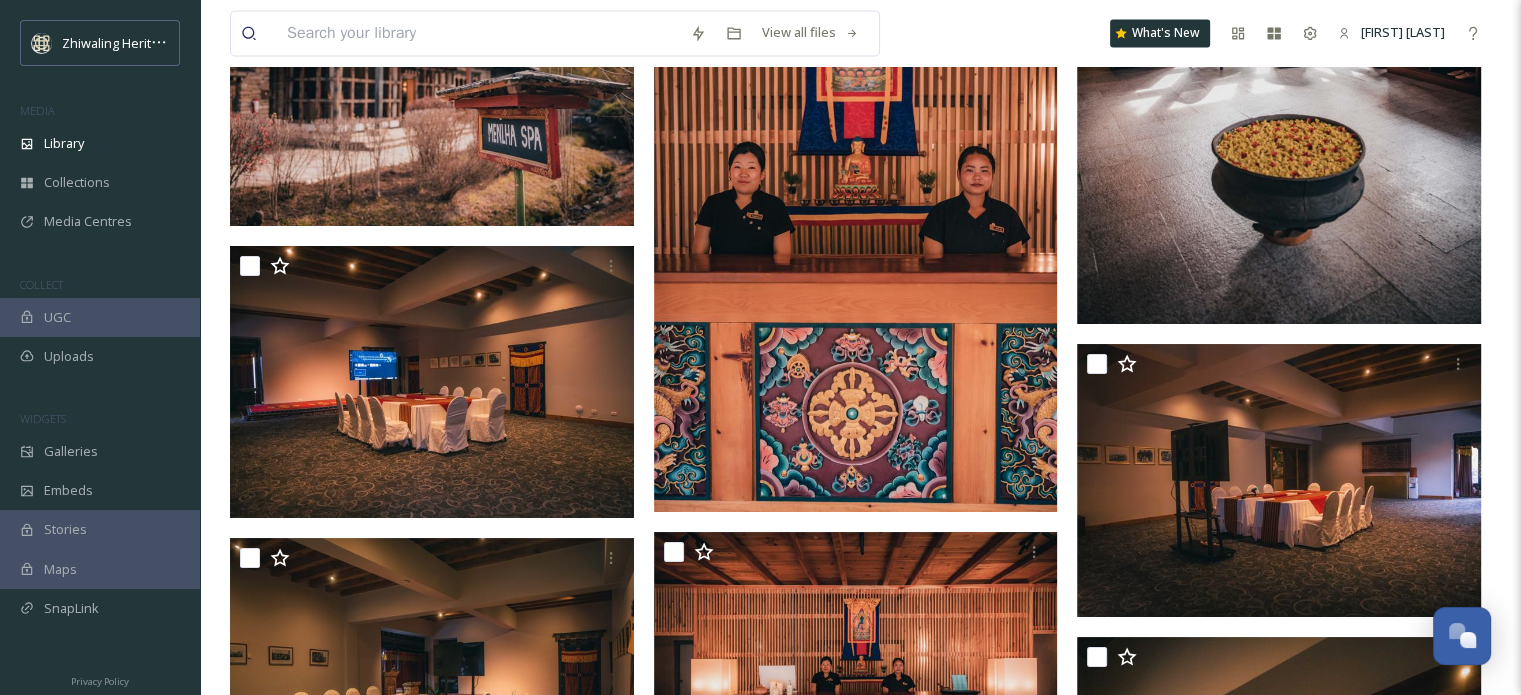 scroll, scrollTop: 26048, scrollLeft: 0, axis: vertical 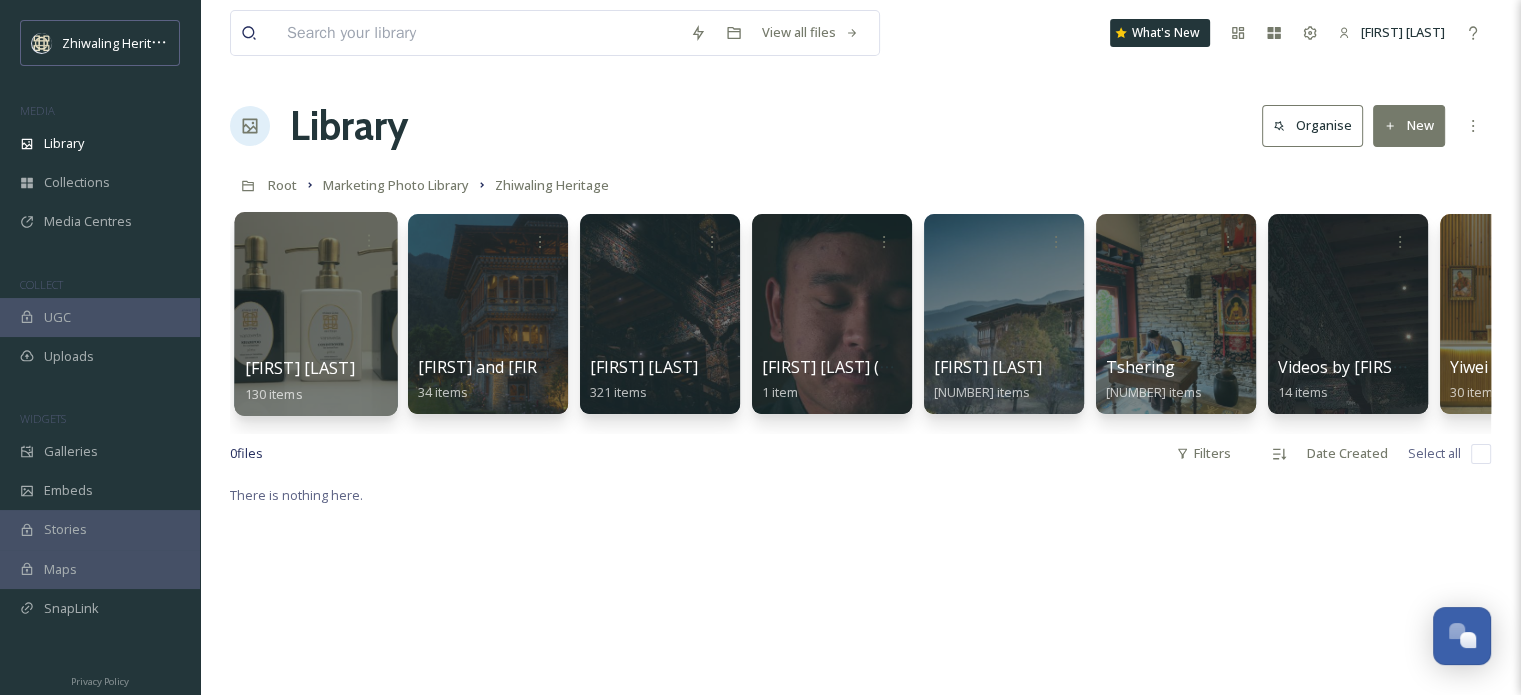 click at bounding box center [315, 314] 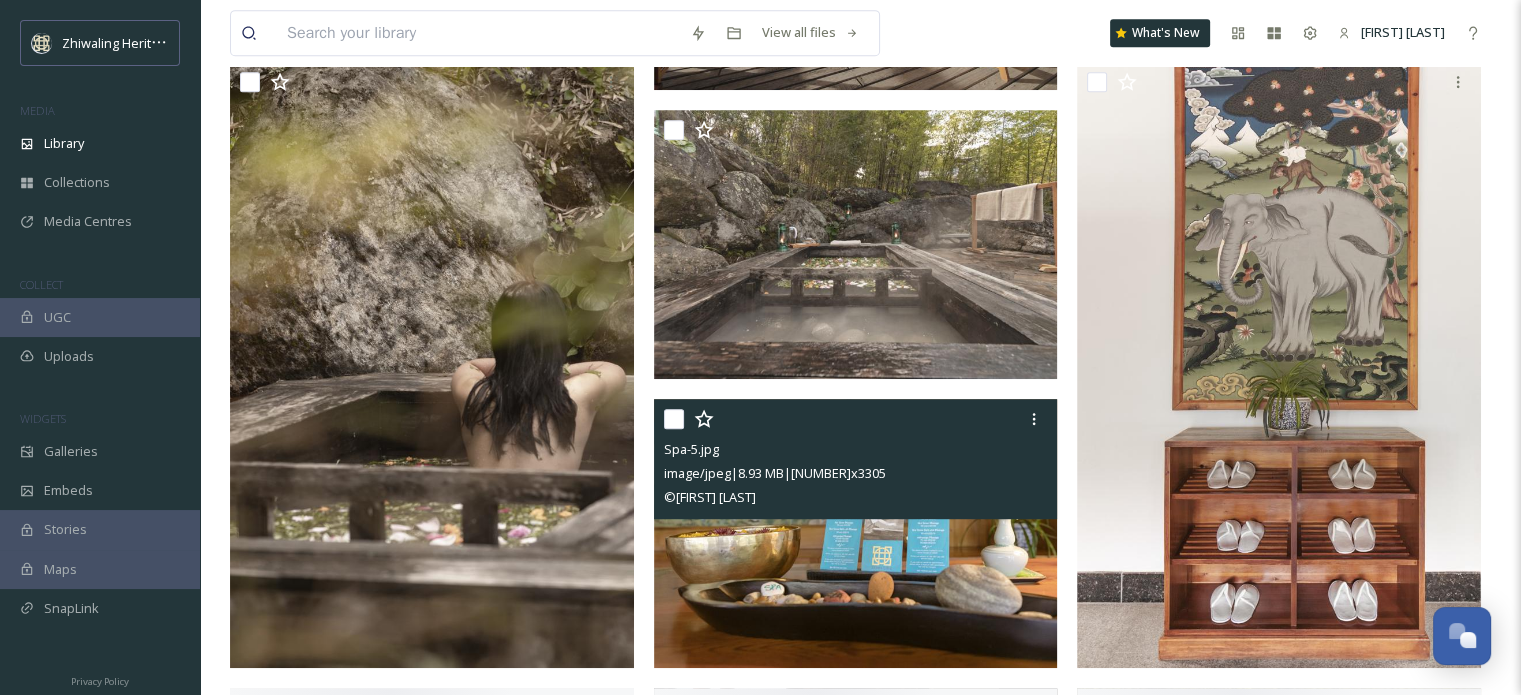scroll, scrollTop: 1083, scrollLeft: 0, axis: vertical 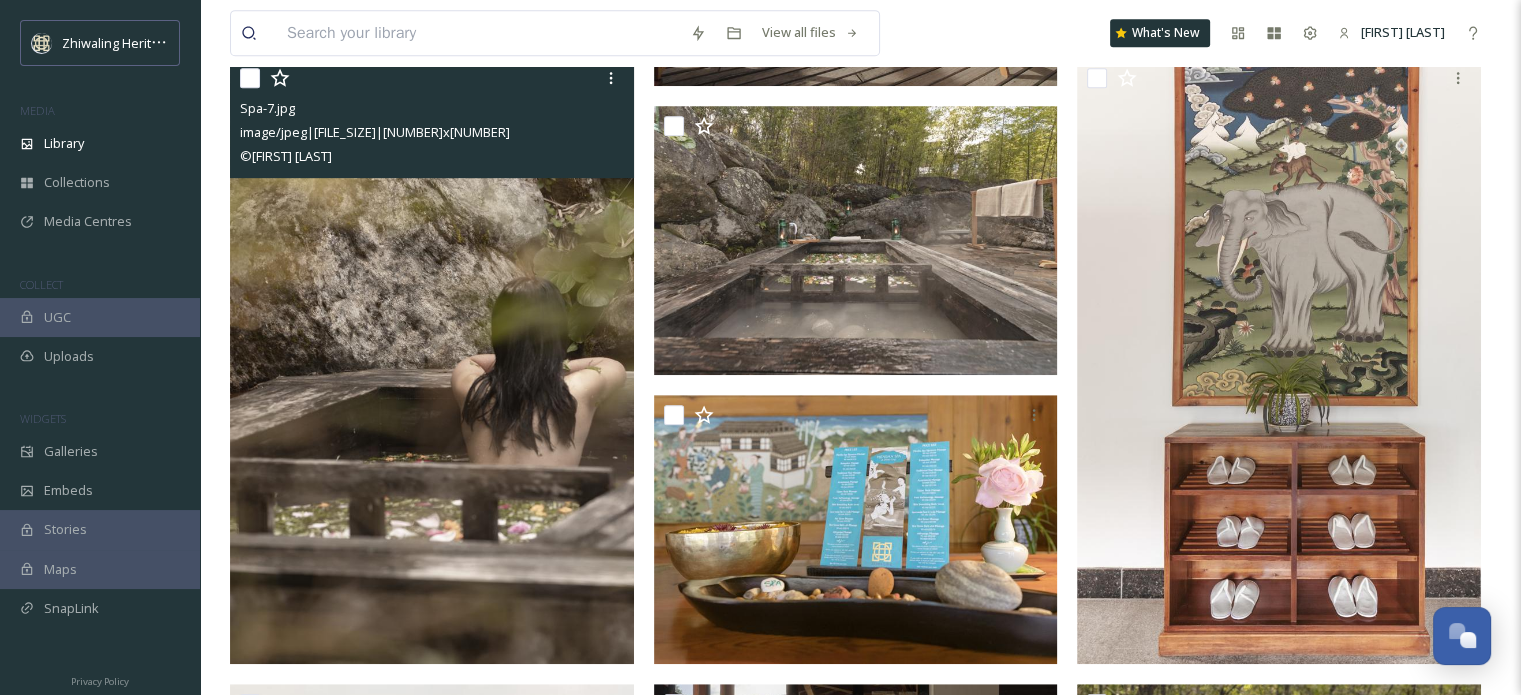 click at bounding box center [432, 361] 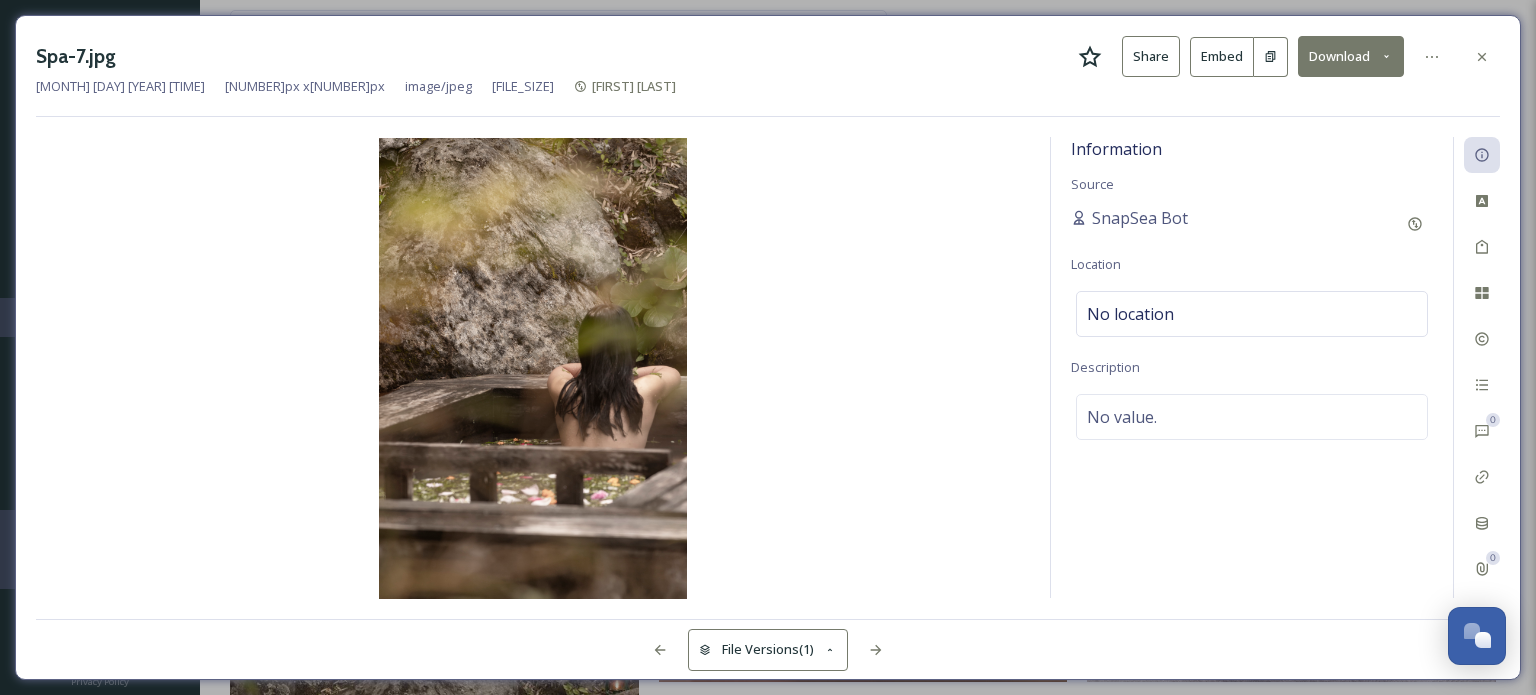 click at bounding box center [533, 368] 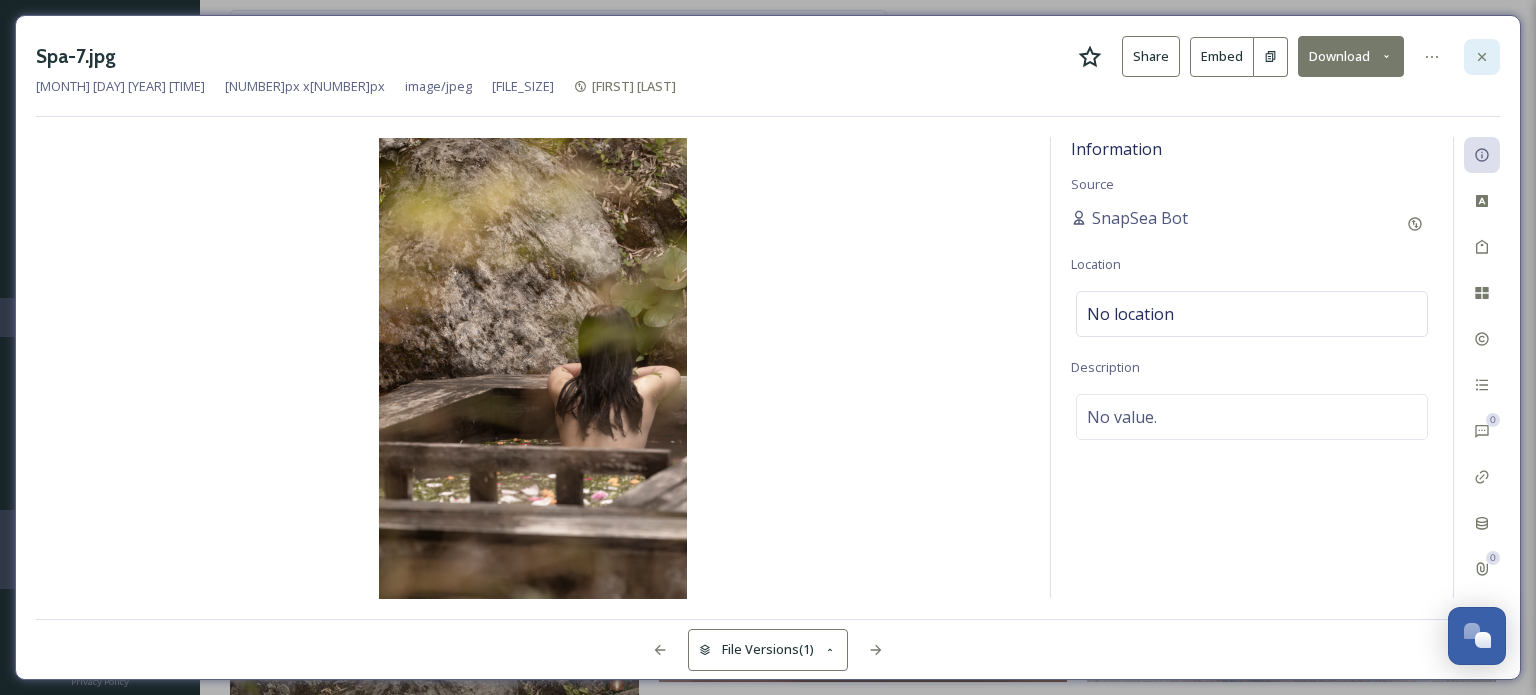 click at bounding box center (1482, 57) 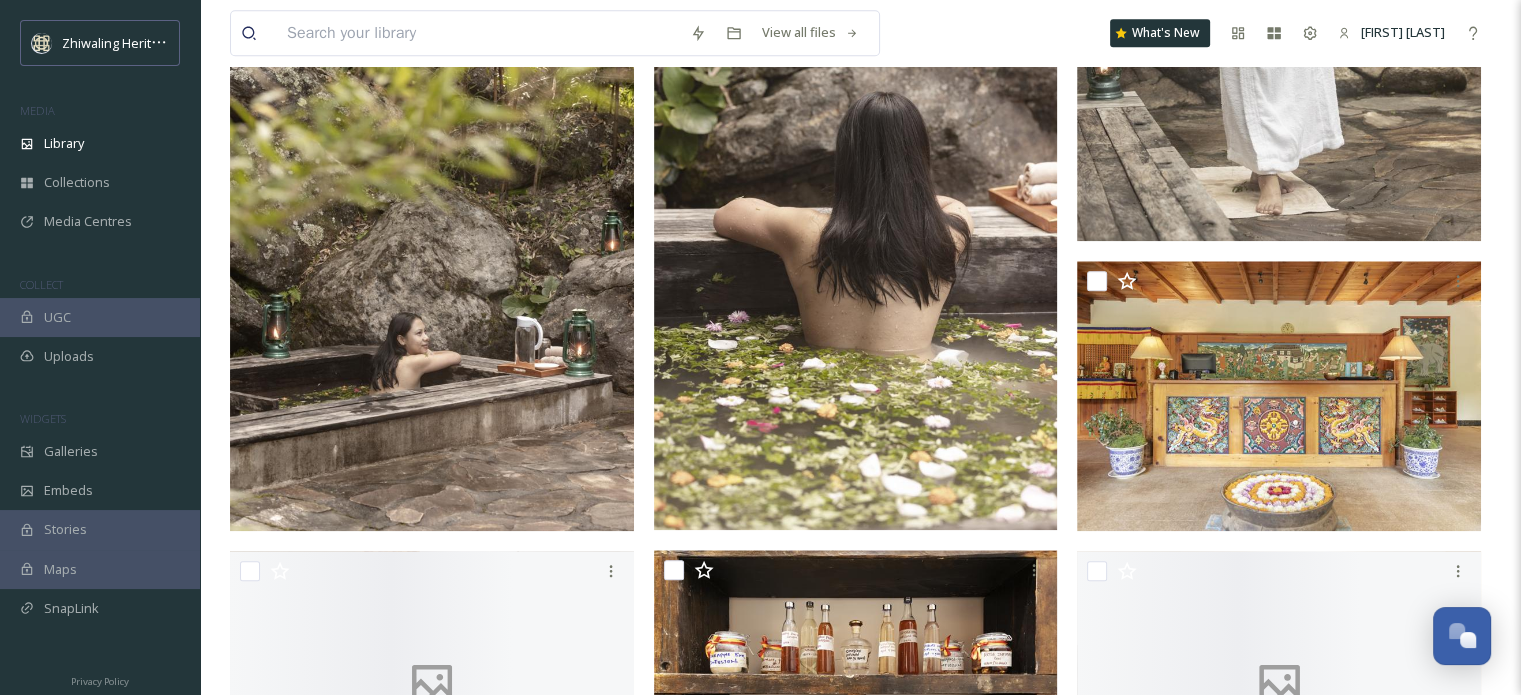 scroll, scrollTop: 2204, scrollLeft: 0, axis: vertical 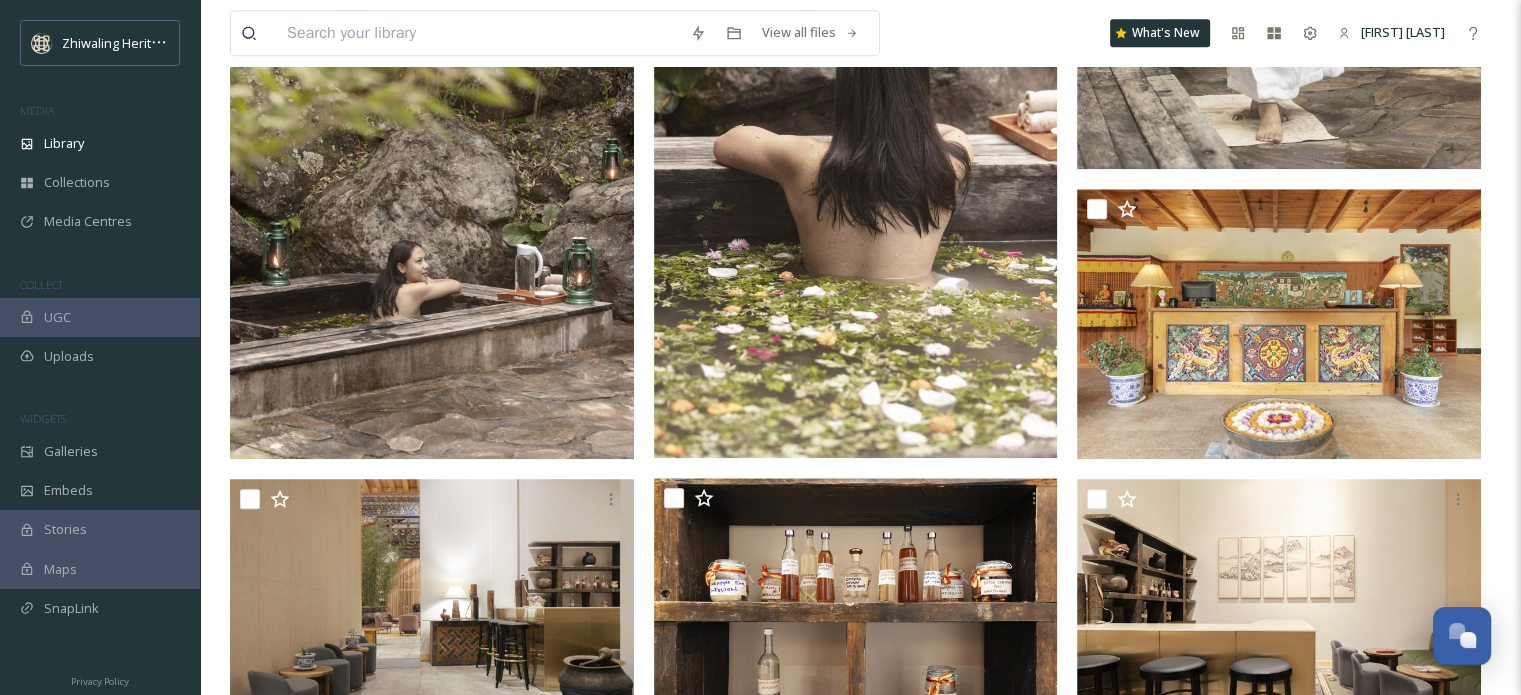 click at bounding box center (432, 156) 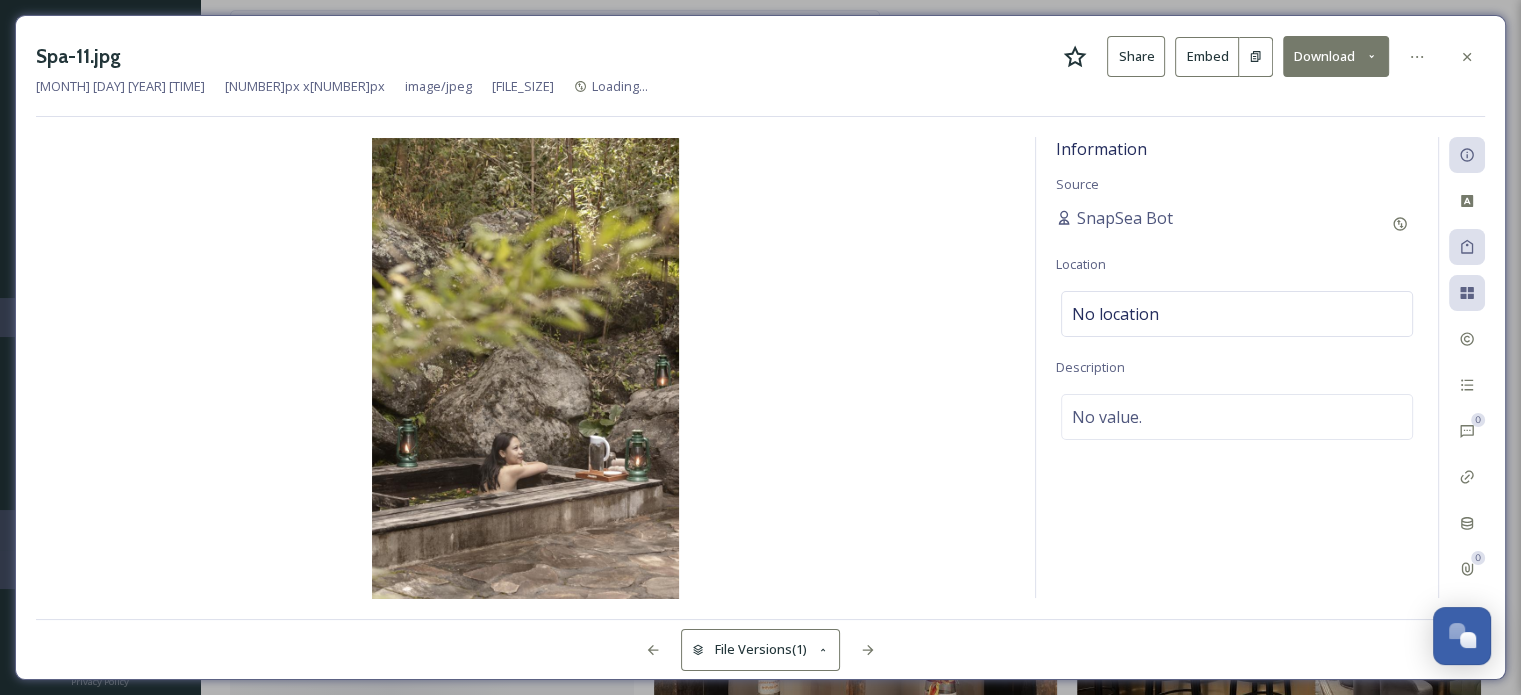 scroll, scrollTop: 1577, scrollLeft: 0, axis: vertical 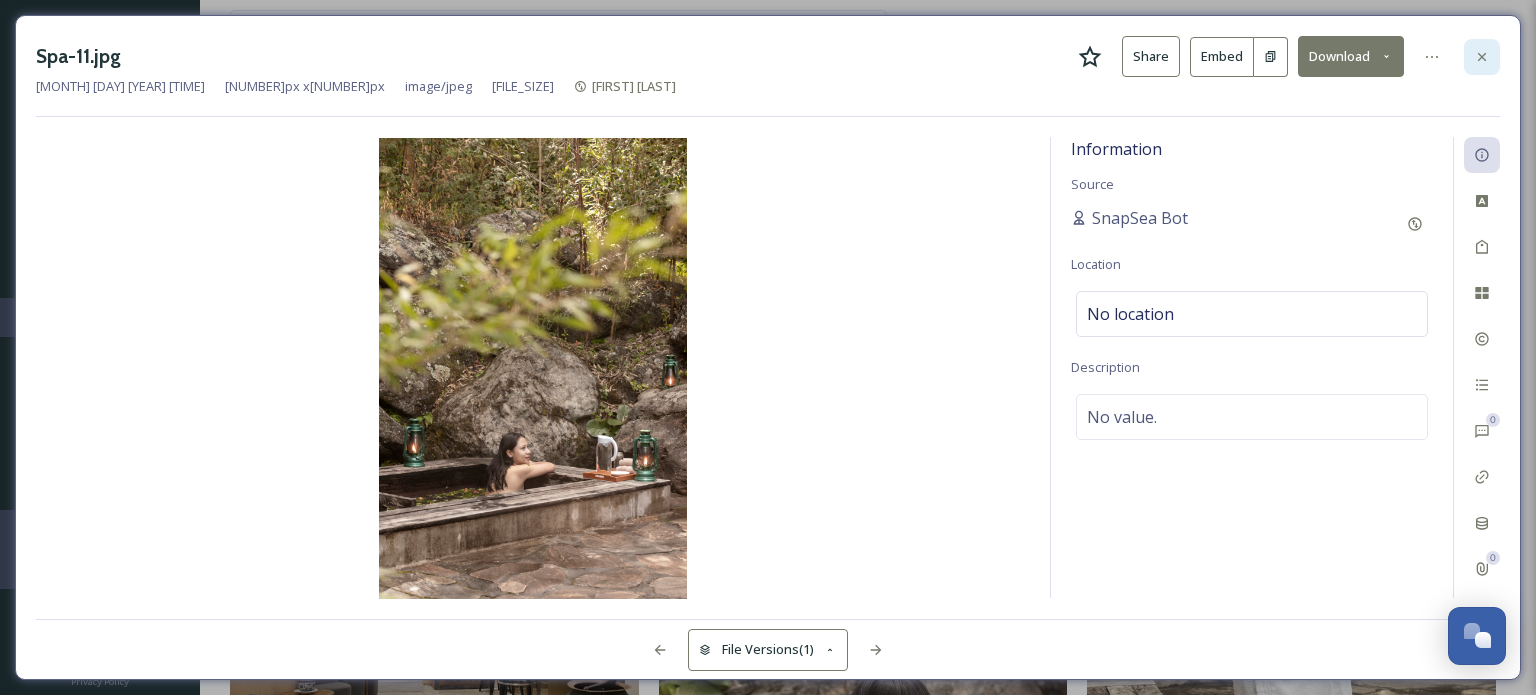 click 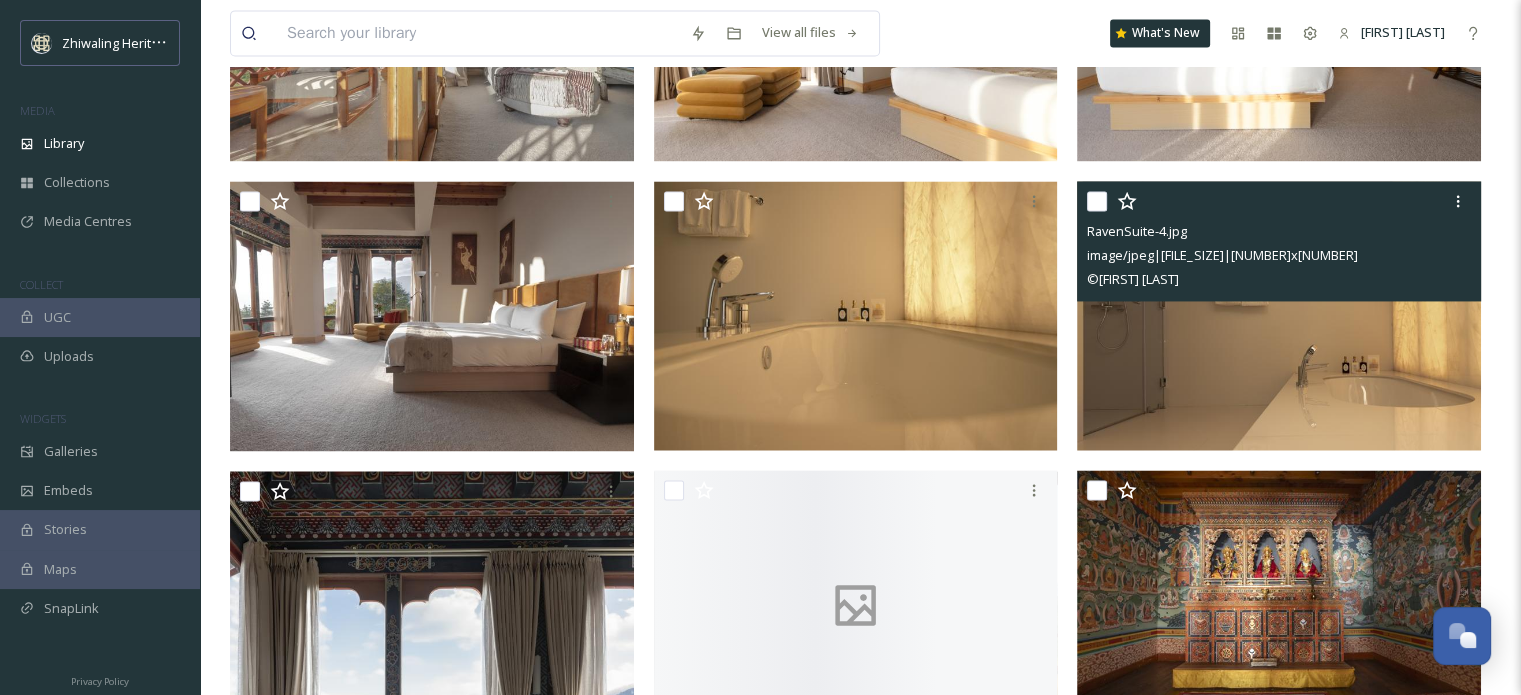 scroll, scrollTop: 3113, scrollLeft: 0, axis: vertical 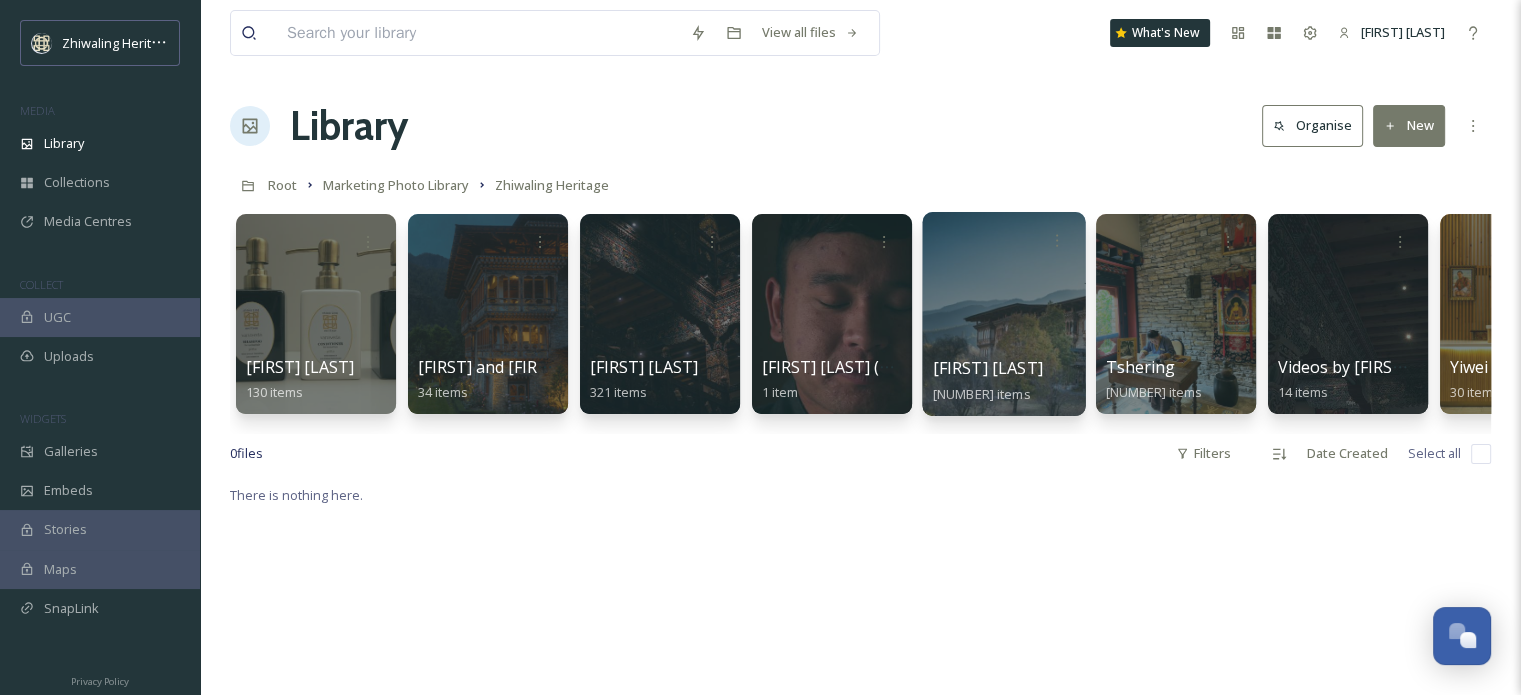 click at bounding box center (1003, 314) 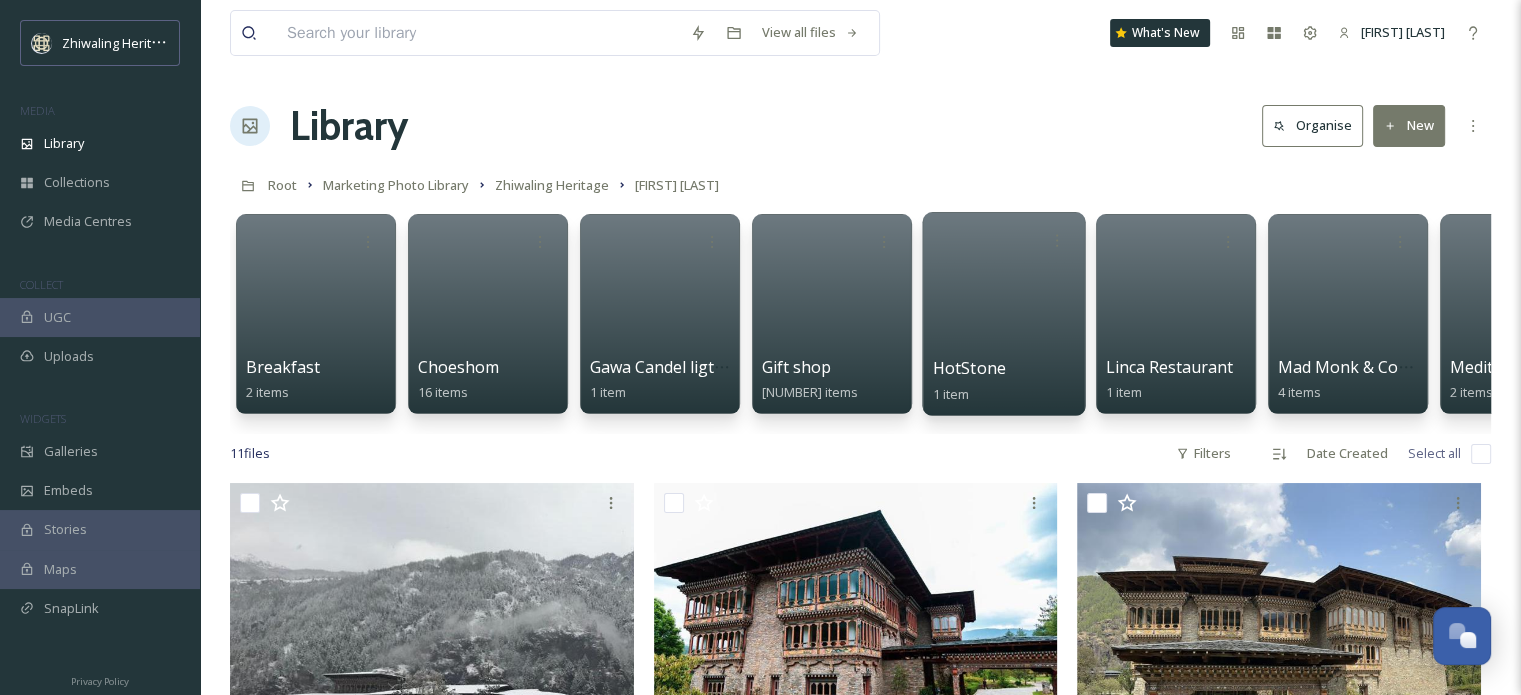 click at bounding box center (1003, 314) 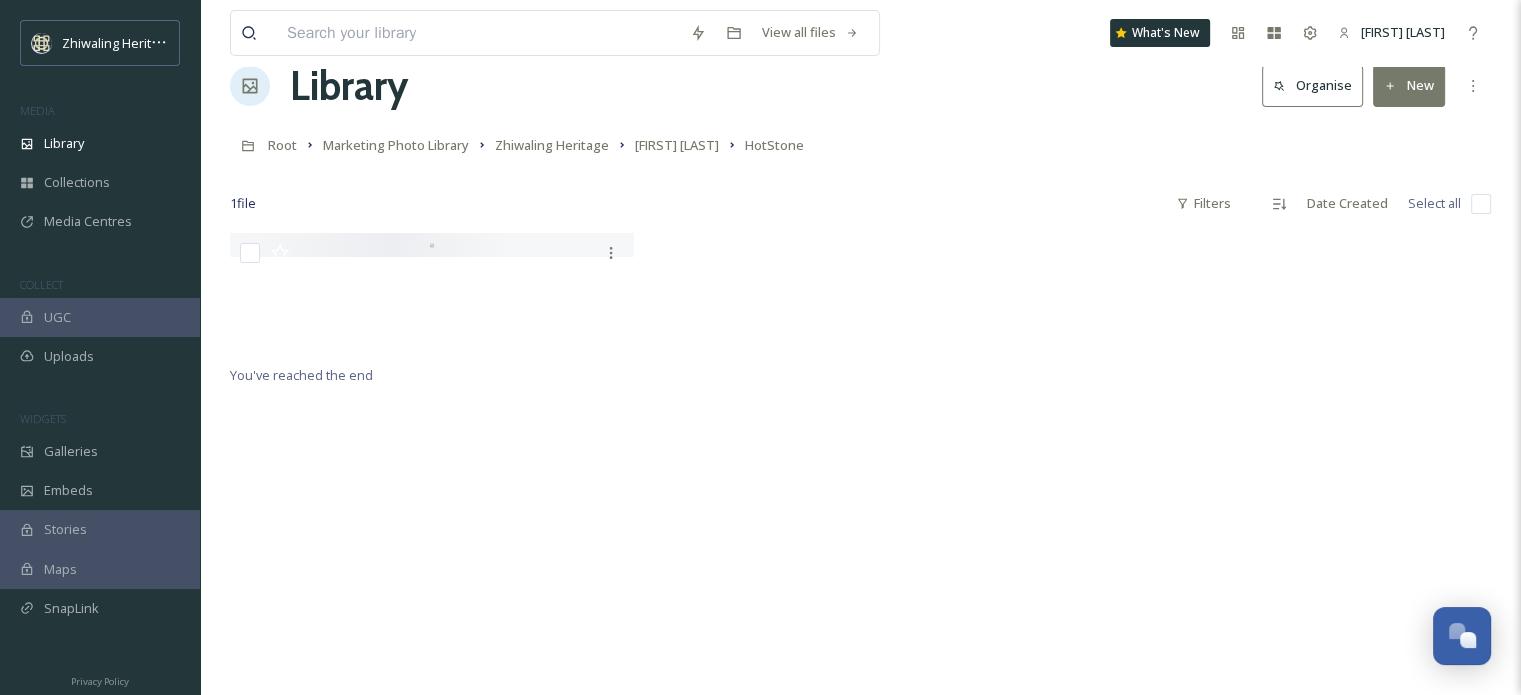 scroll, scrollTop: 0, scrollLeft: 0, axis: both 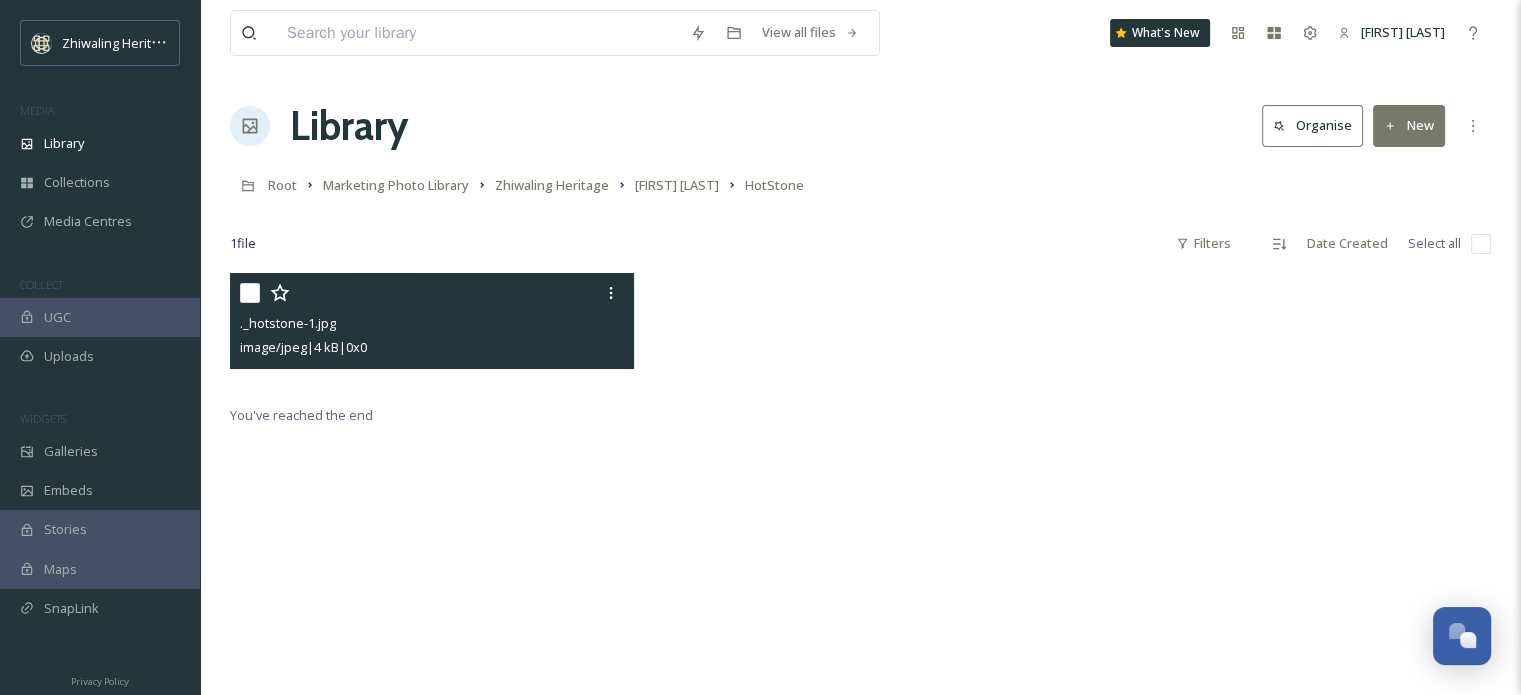 click at bounding box center (434, 293) 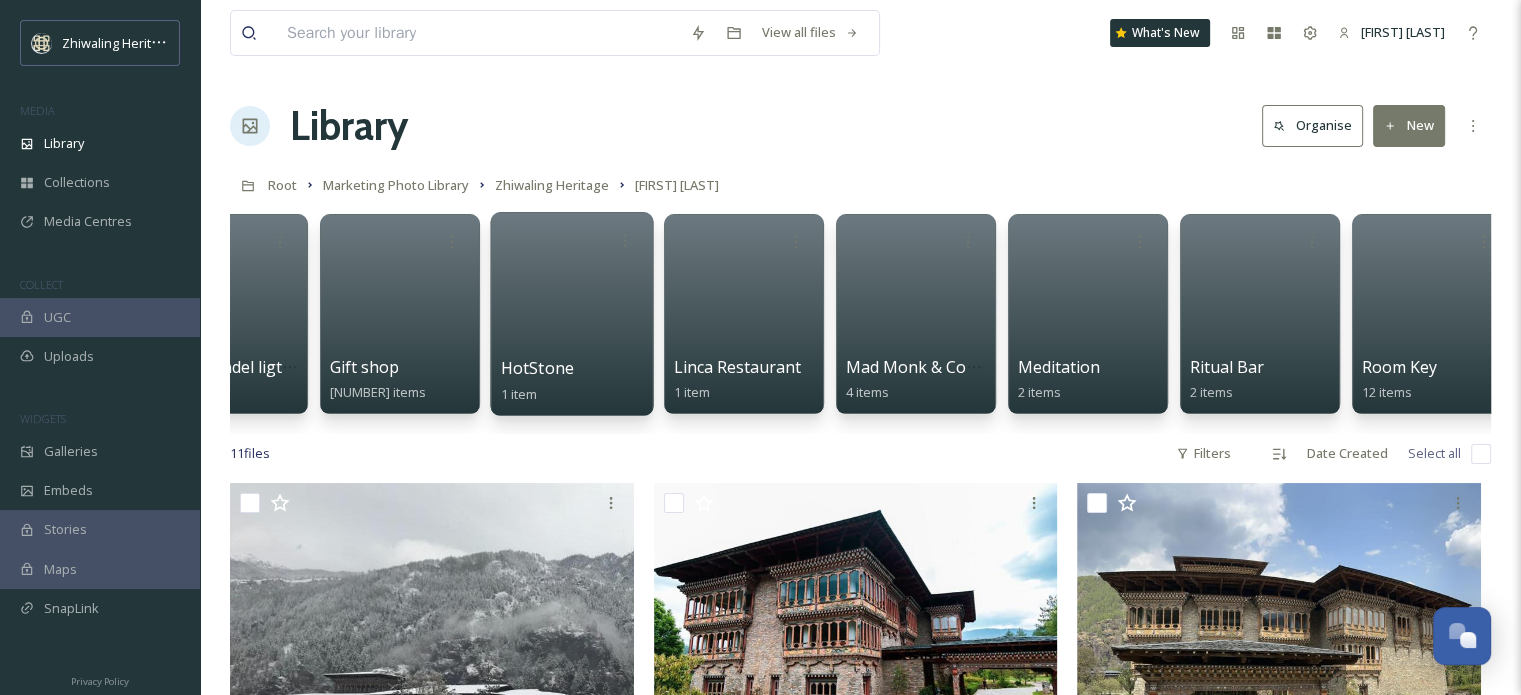 scroll, scrollTop: 0, scrollLeft: 434, axis: horizontal 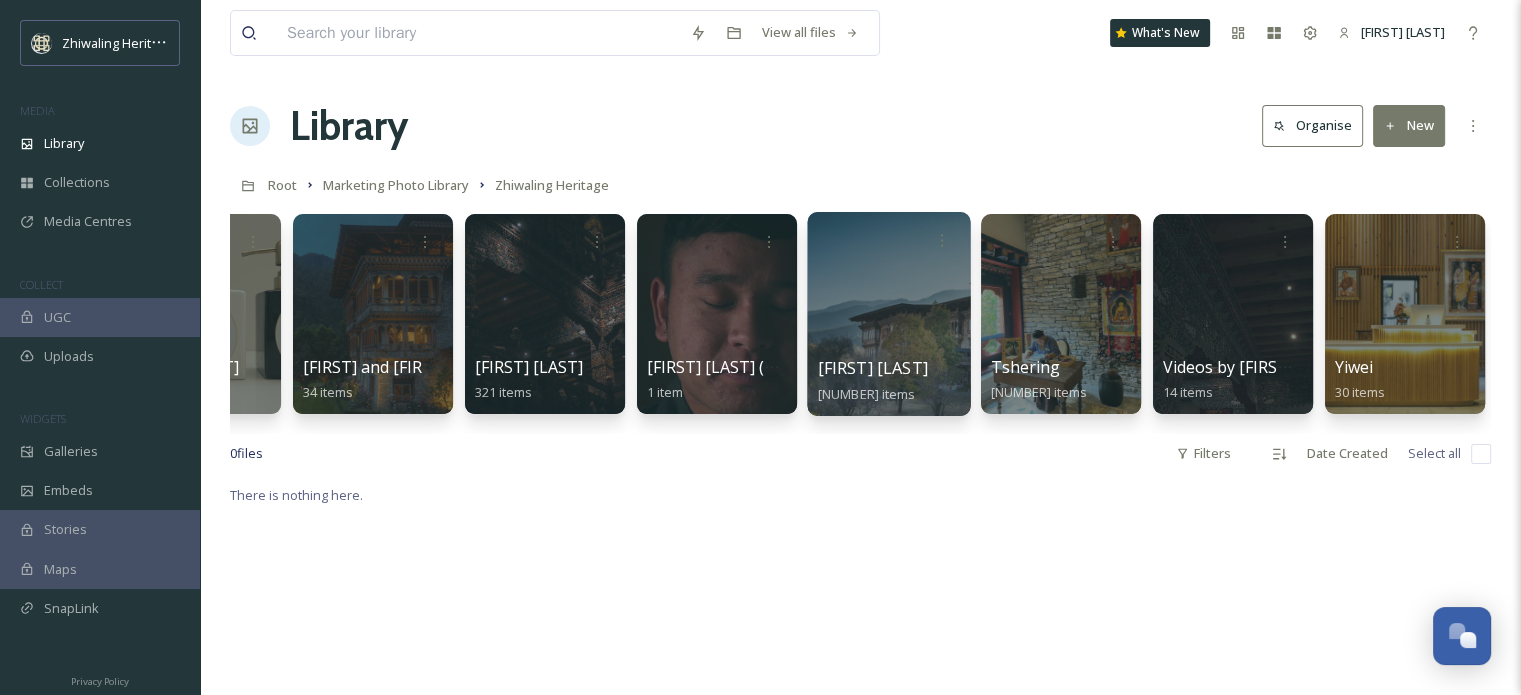 click at bounding box center (1061, 314) 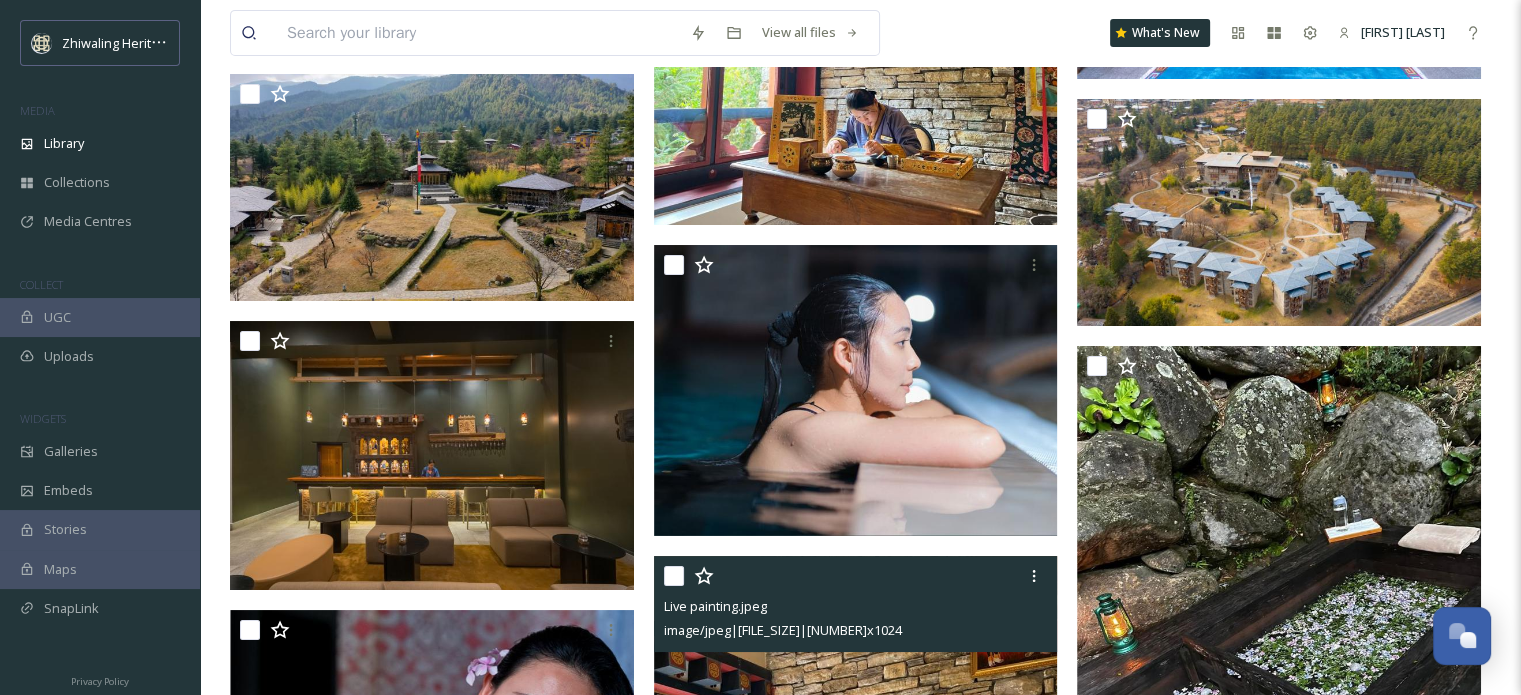 scroll, scrollTop: 14481, scrollLeft: 0, axis: vertical 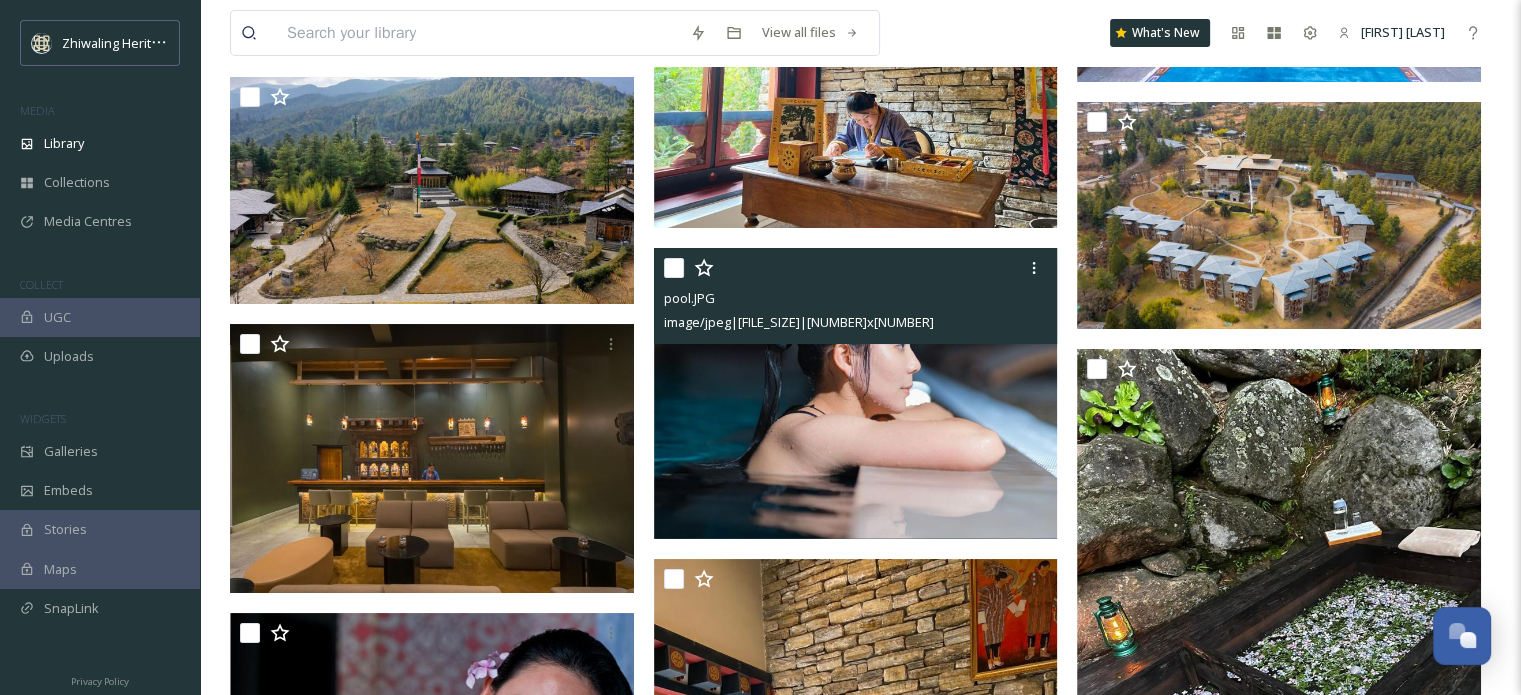click at bounding box center [856, 393] 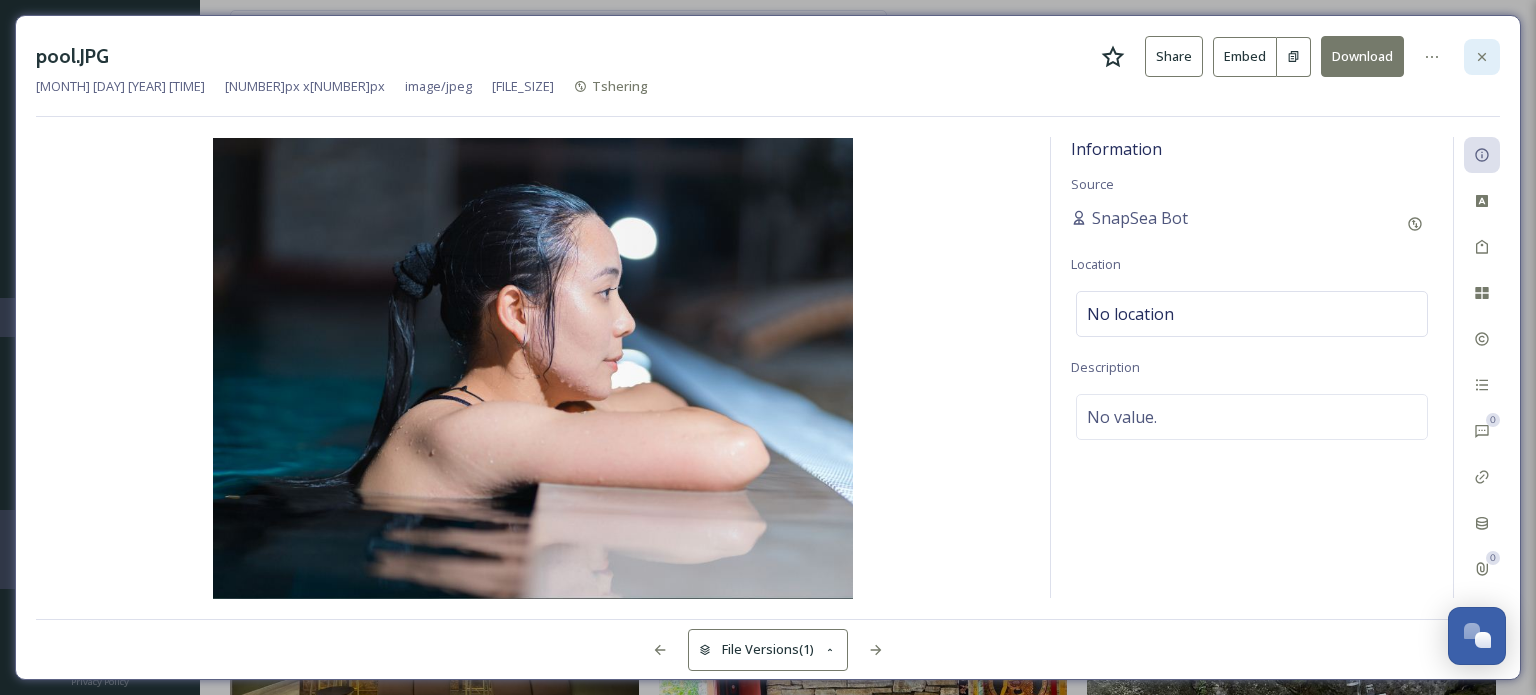 click at bounding box center [1482, 57] 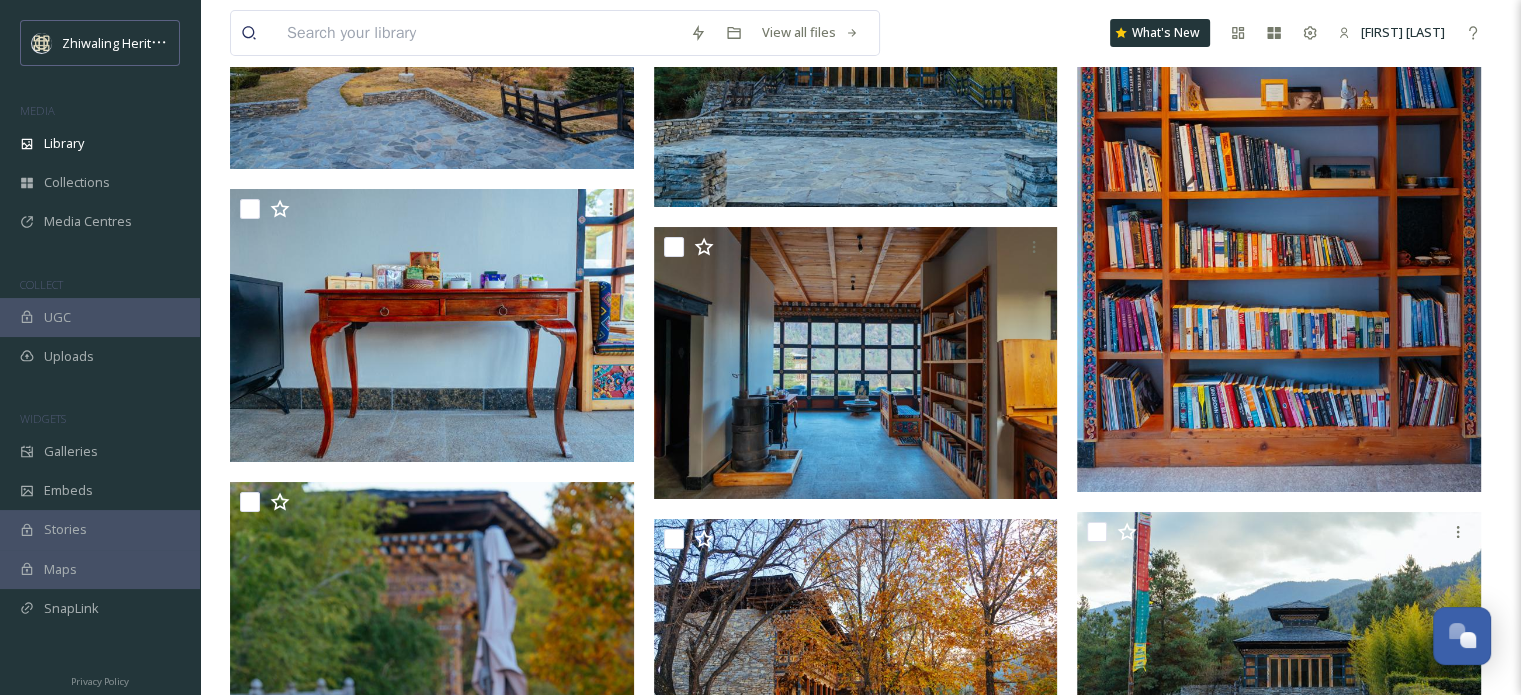 scroll, scrollTop: 6970, scrollLeft: 0, axis: vertical 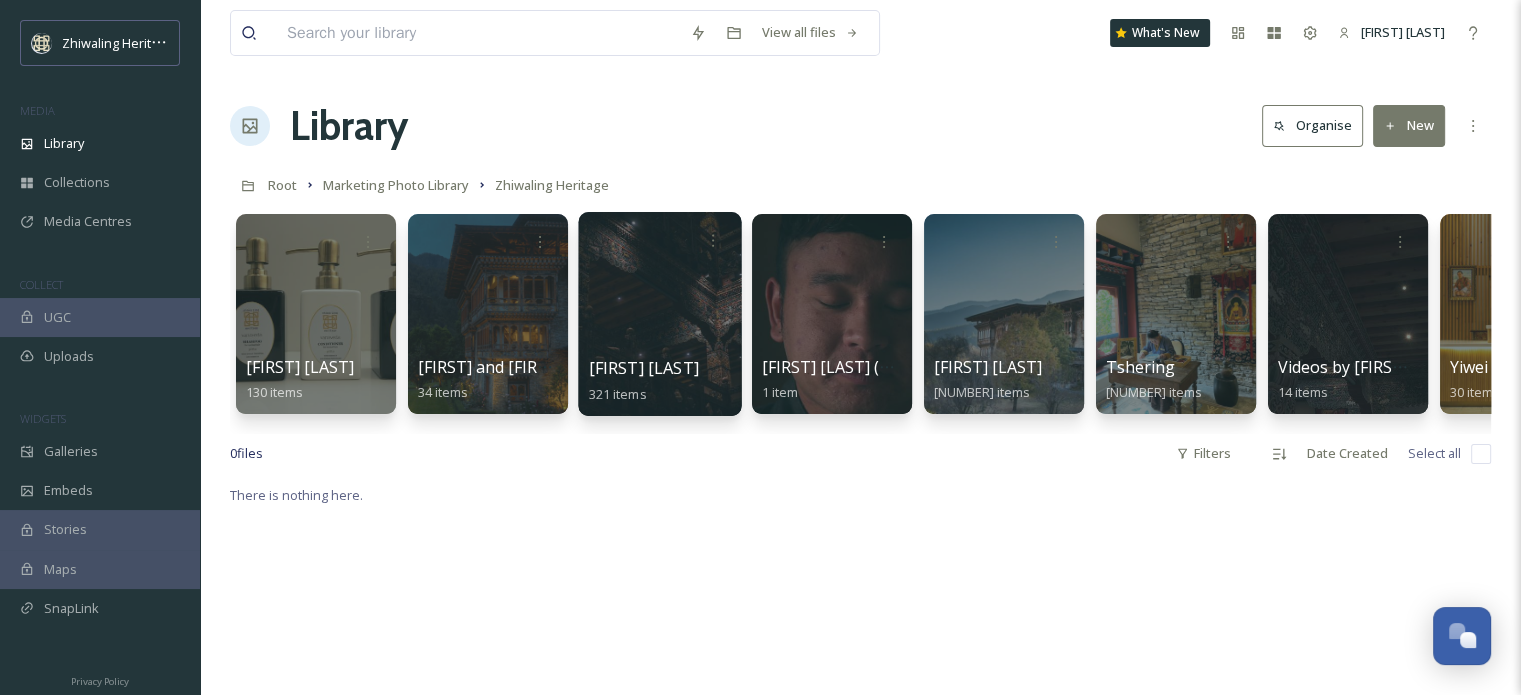 click on "[FIRST] [LAST] [NUMBER] items" at bounding box center [660, 381] 